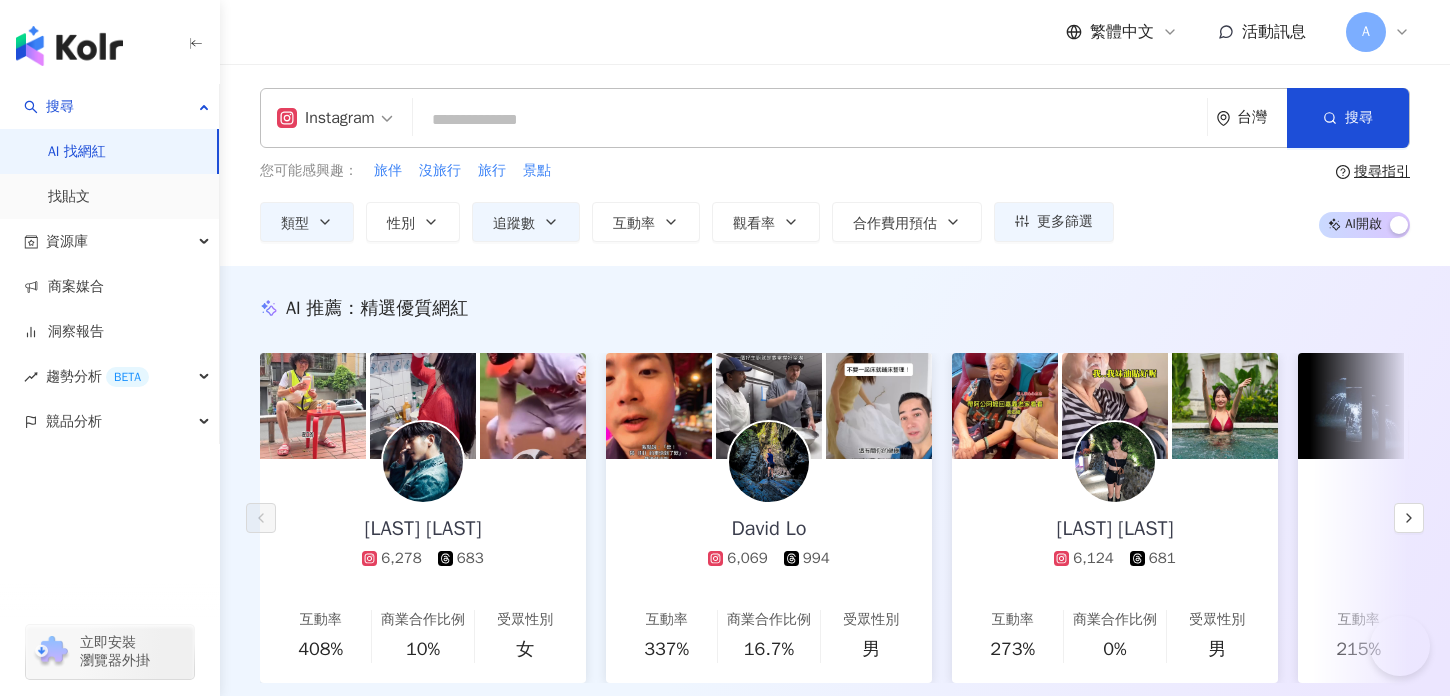 scroll, scrollTop: 947, scrollLeft: 0, axis: vertical 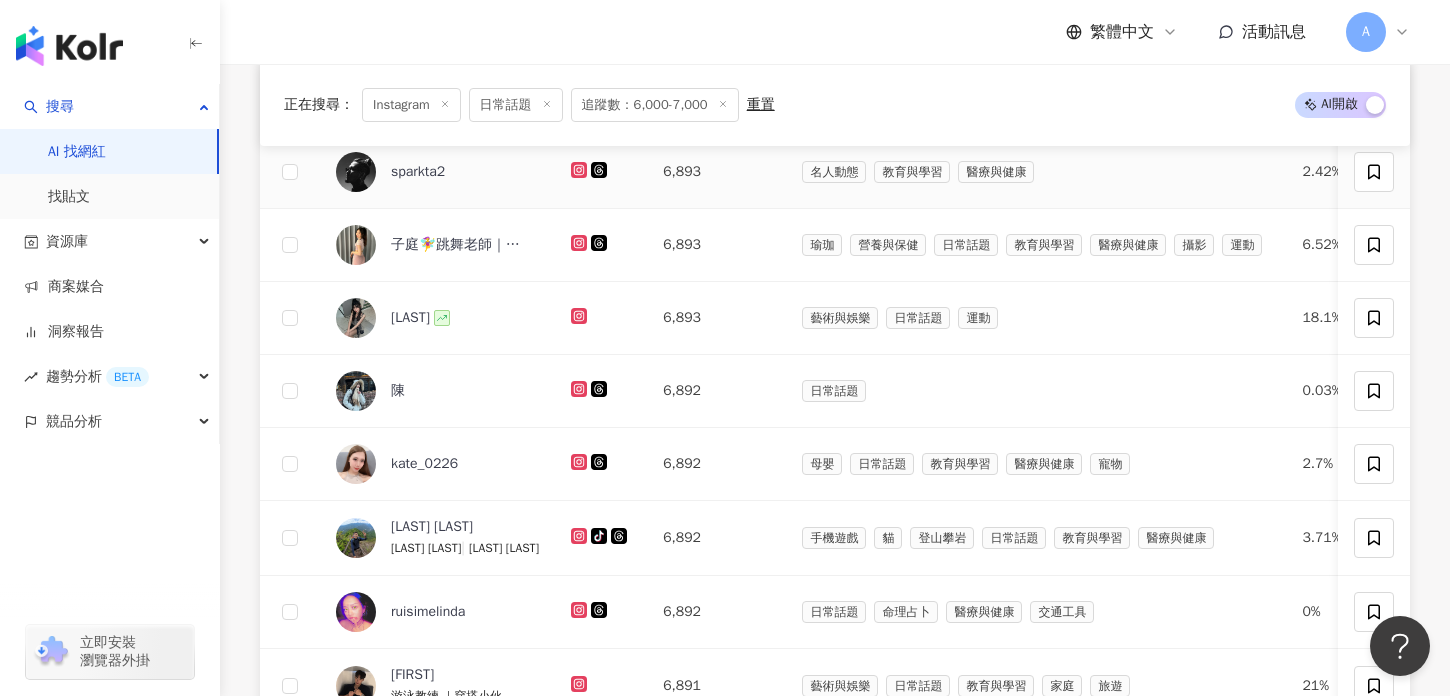 click 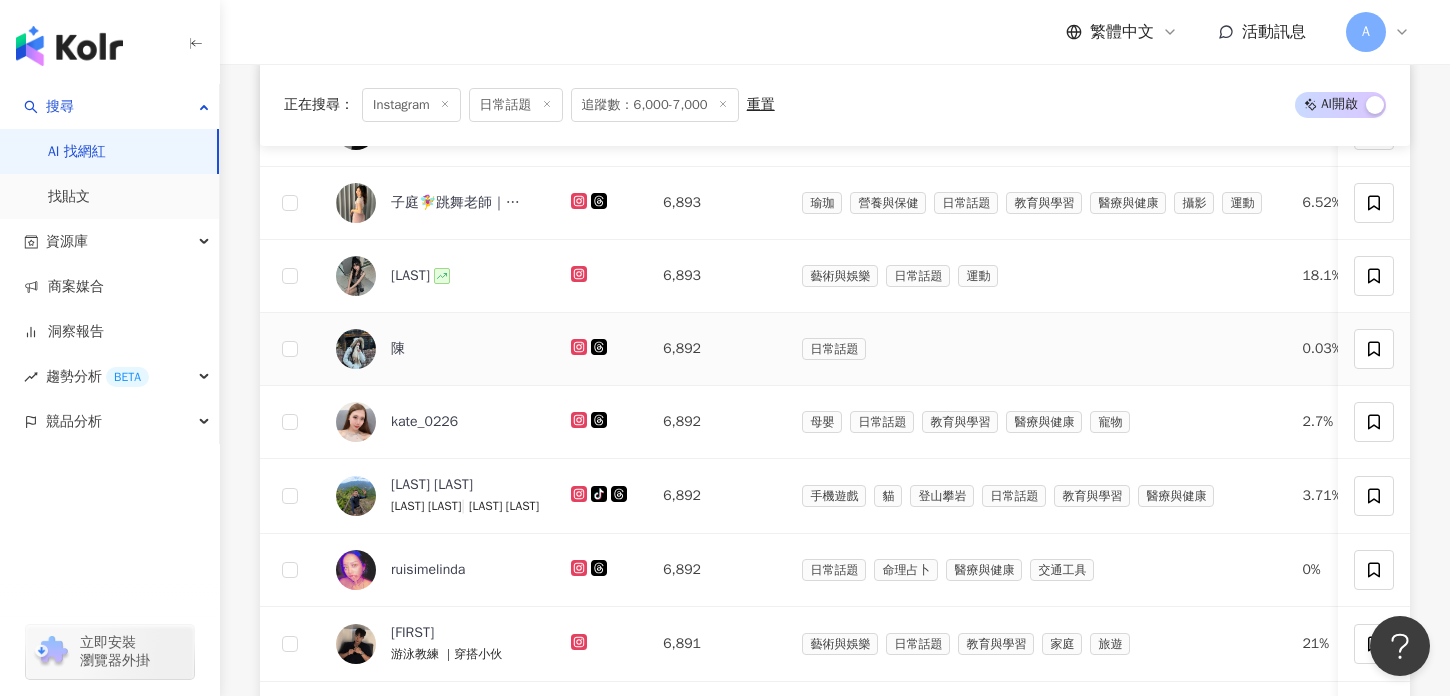 scroll, scrollTop: 1021, scrollLeft: 0, axis: vertical 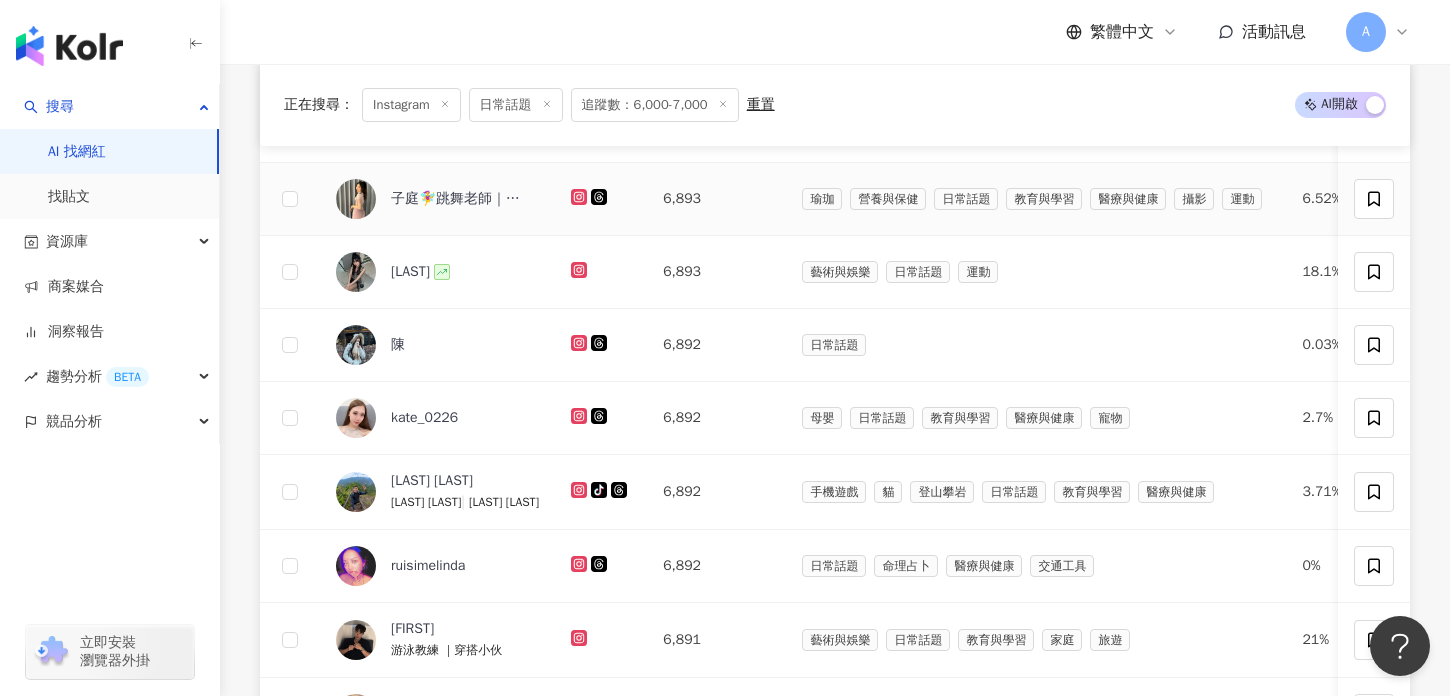 click at bounding box center [601, 199] 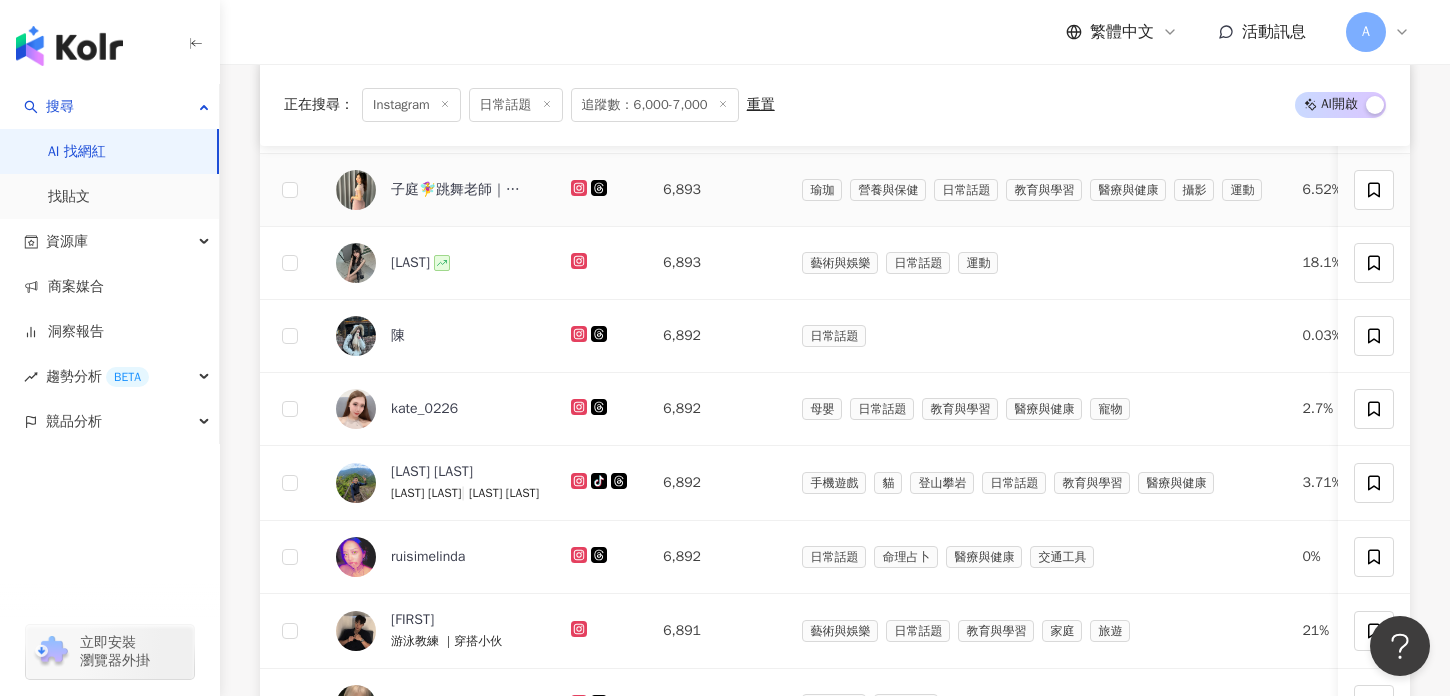 scroll, scrollTop: 1101, scrollLeft: 0, axis: vertical 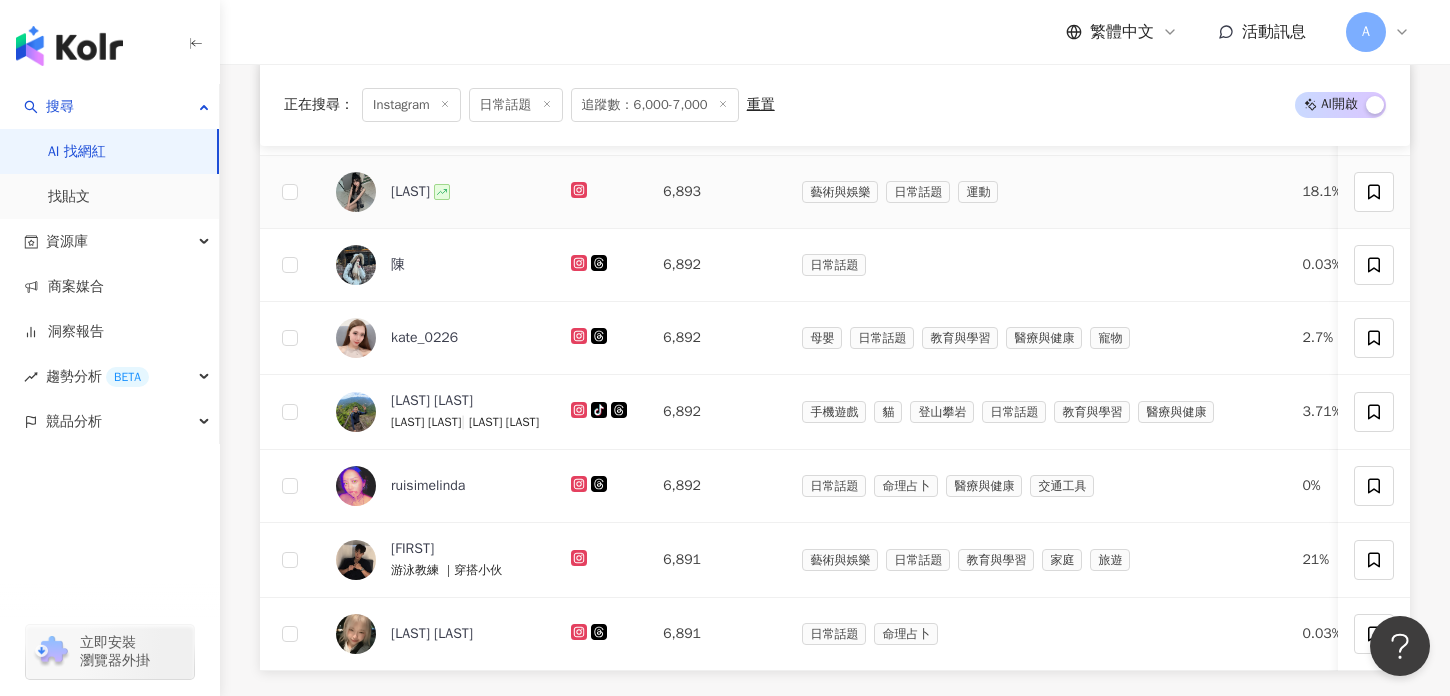 click 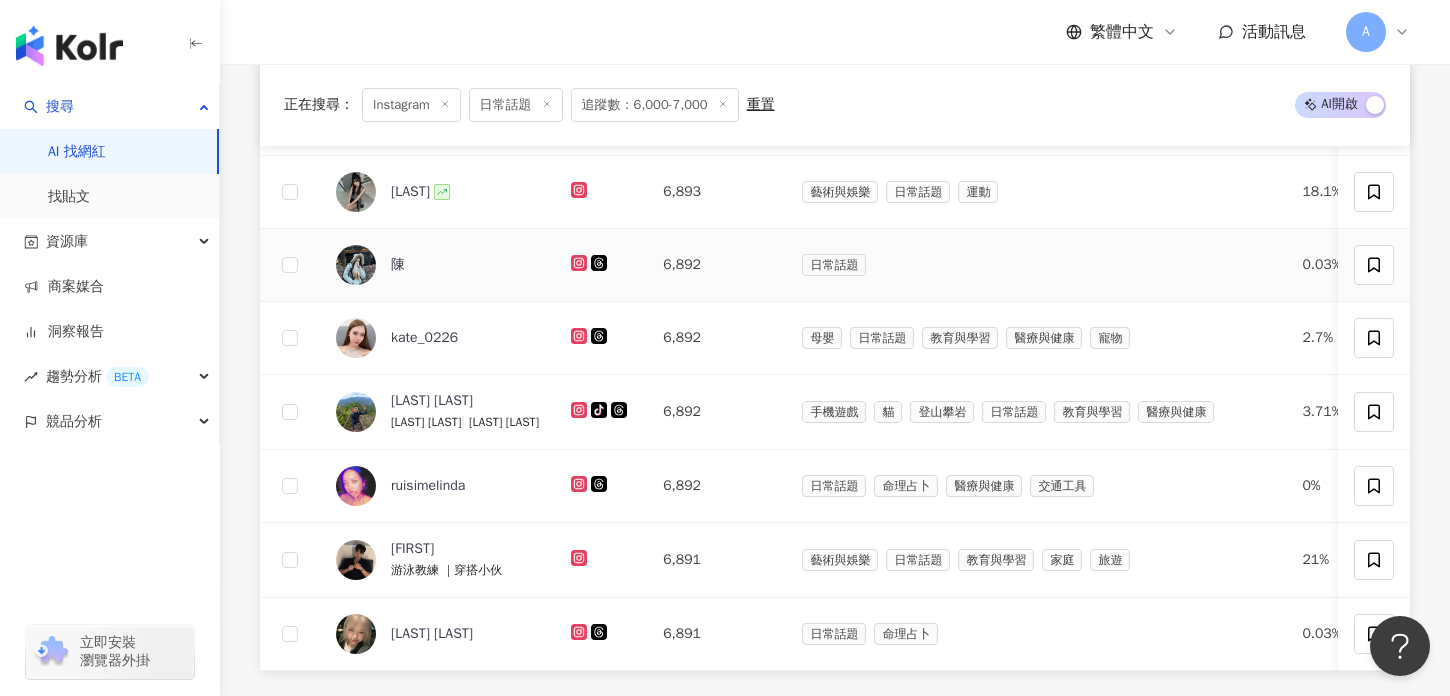 scroll, scrollTop: 1162, scrollLeft: 0, axis: vertical 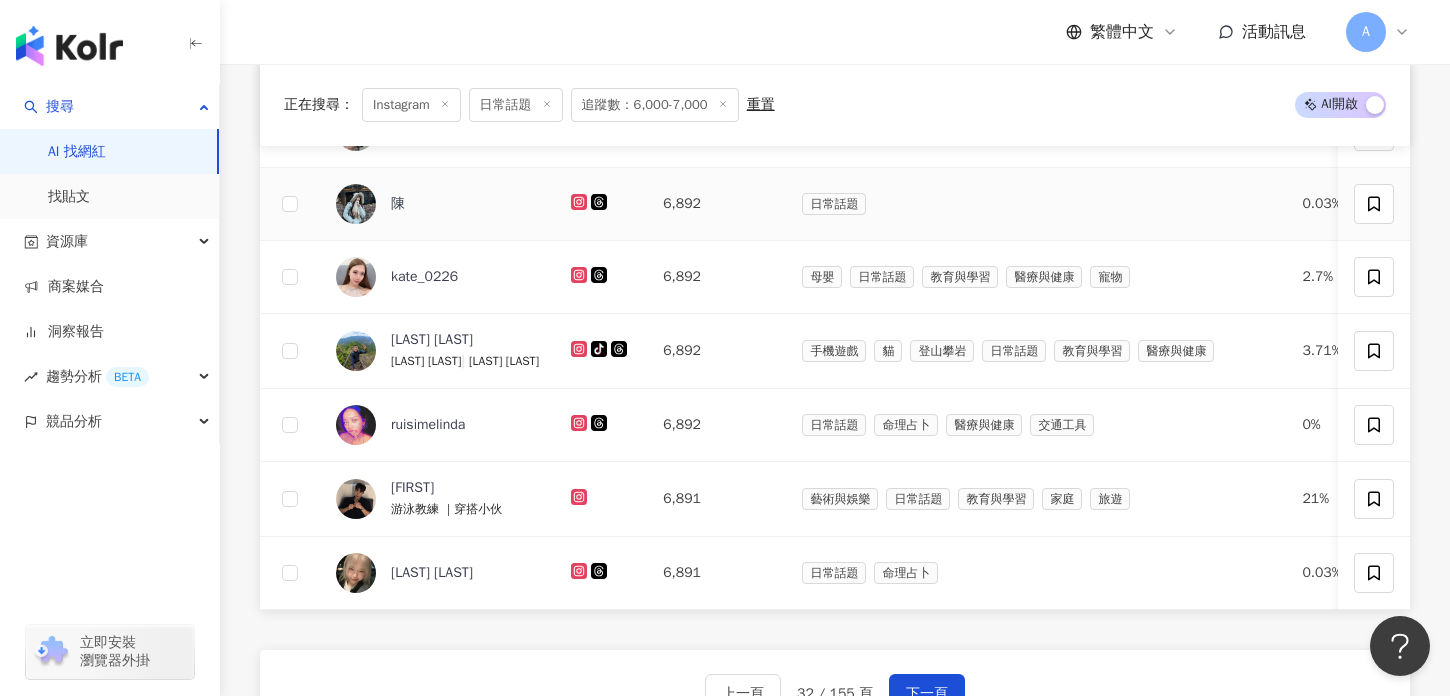 click 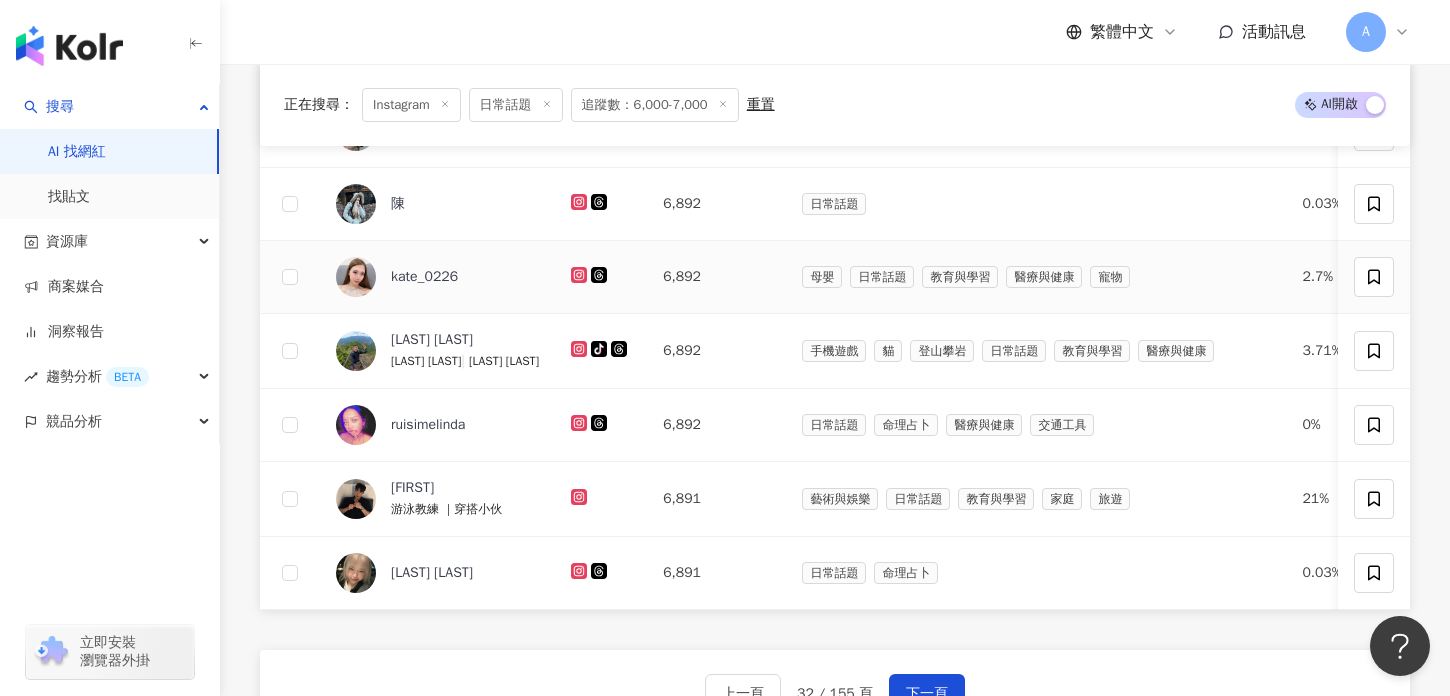 click 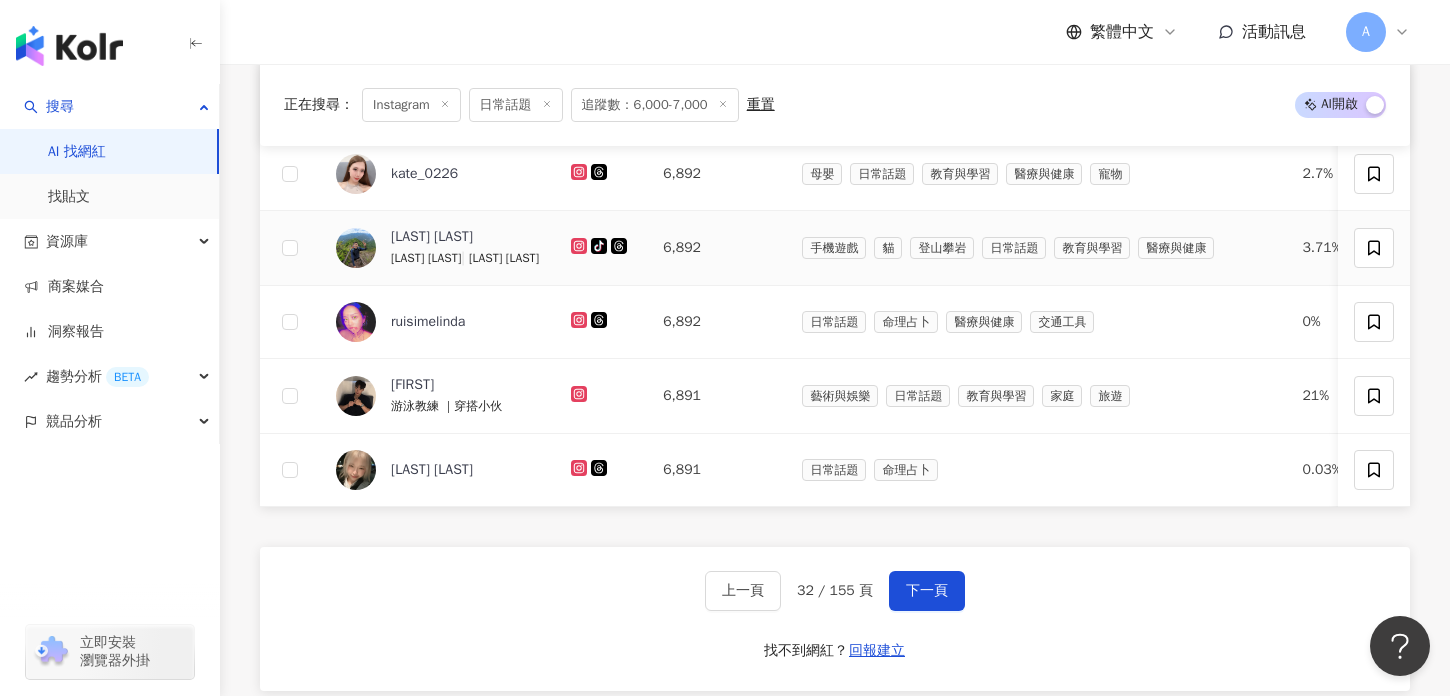 scroll, scrollTop: 1282, scrollLeft: 0, axis: vertical 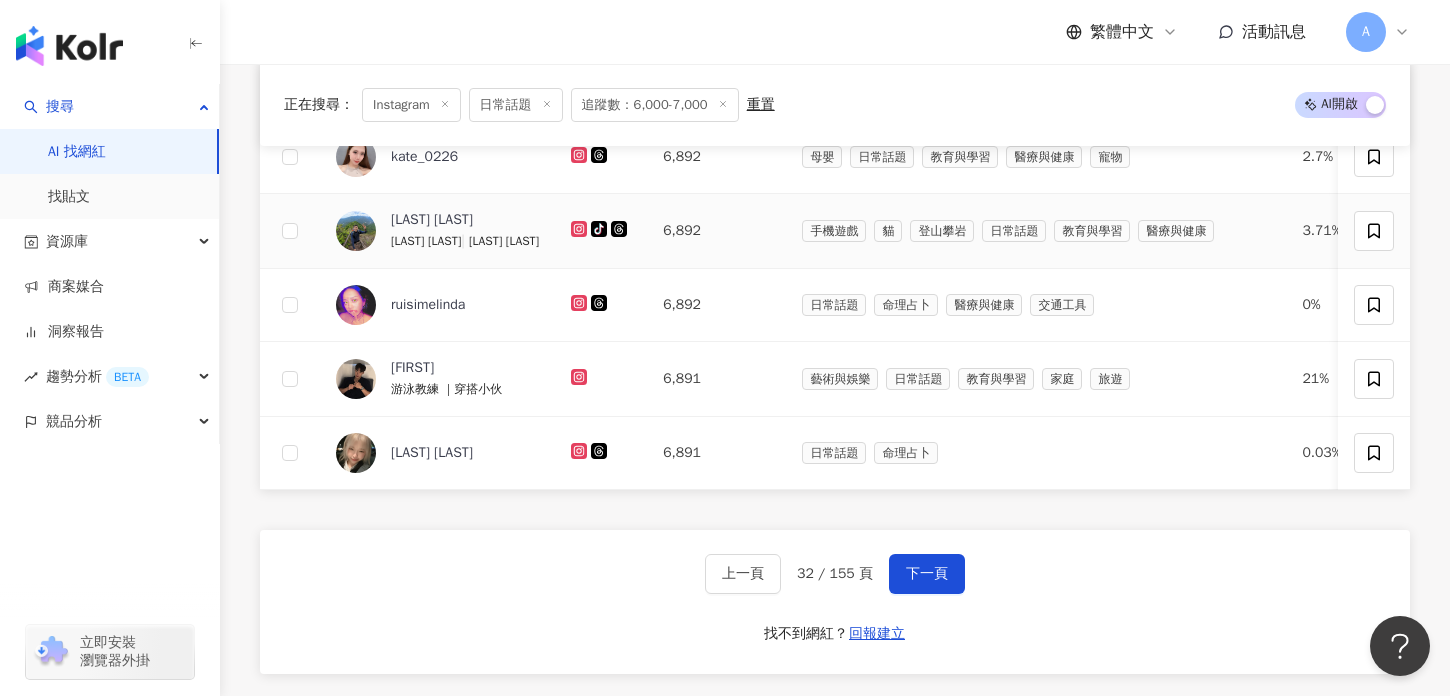 click 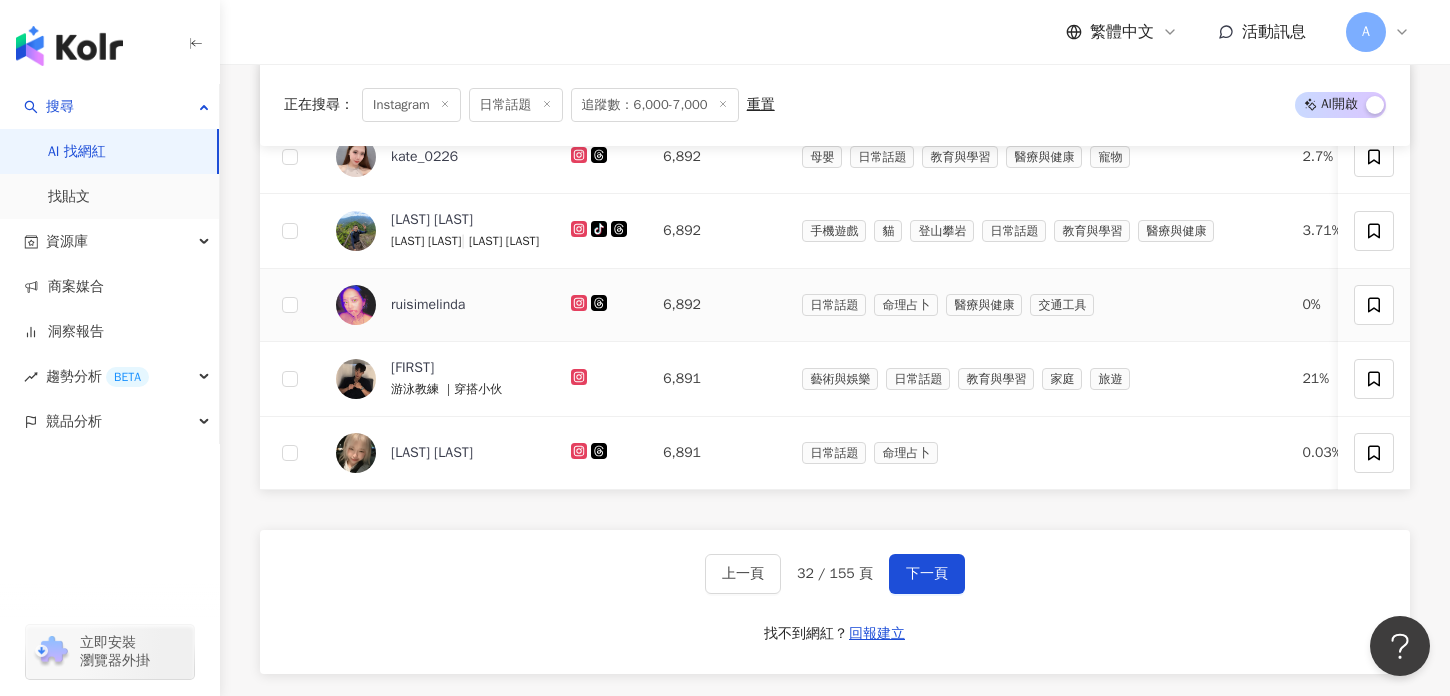 click 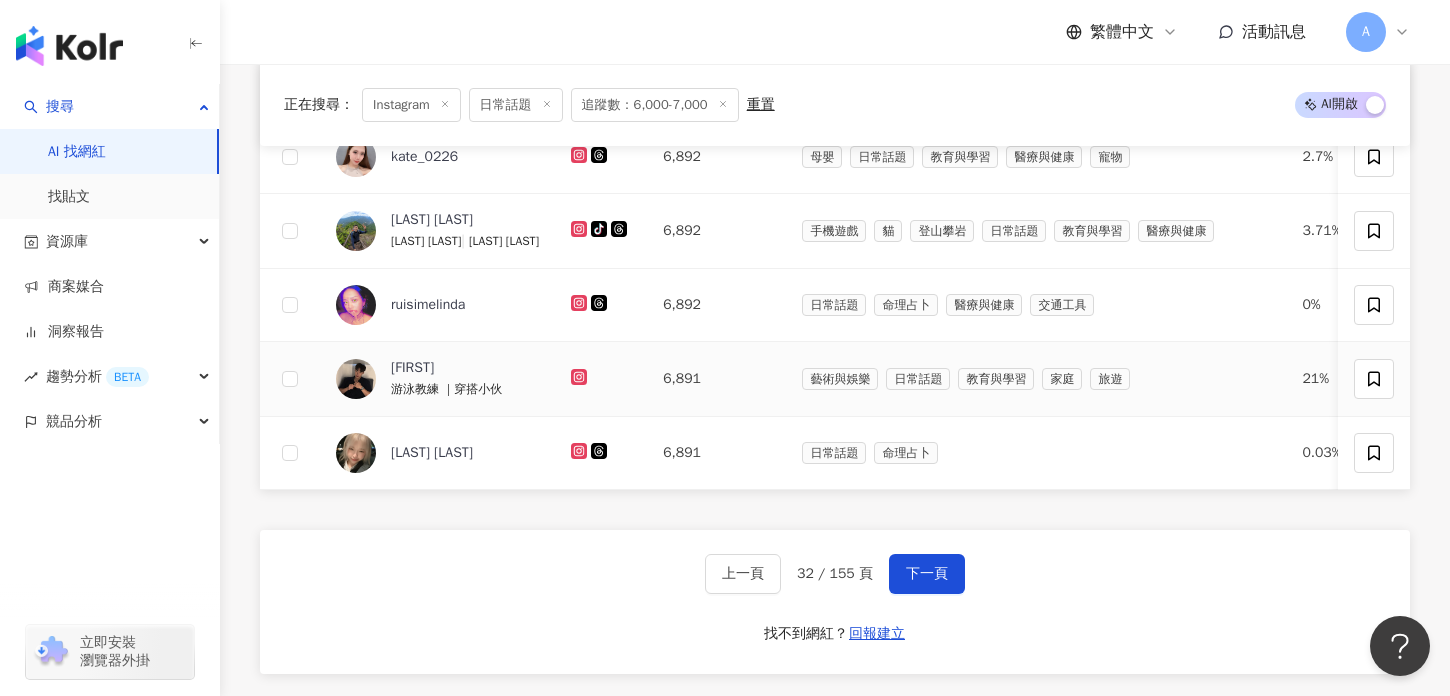 click 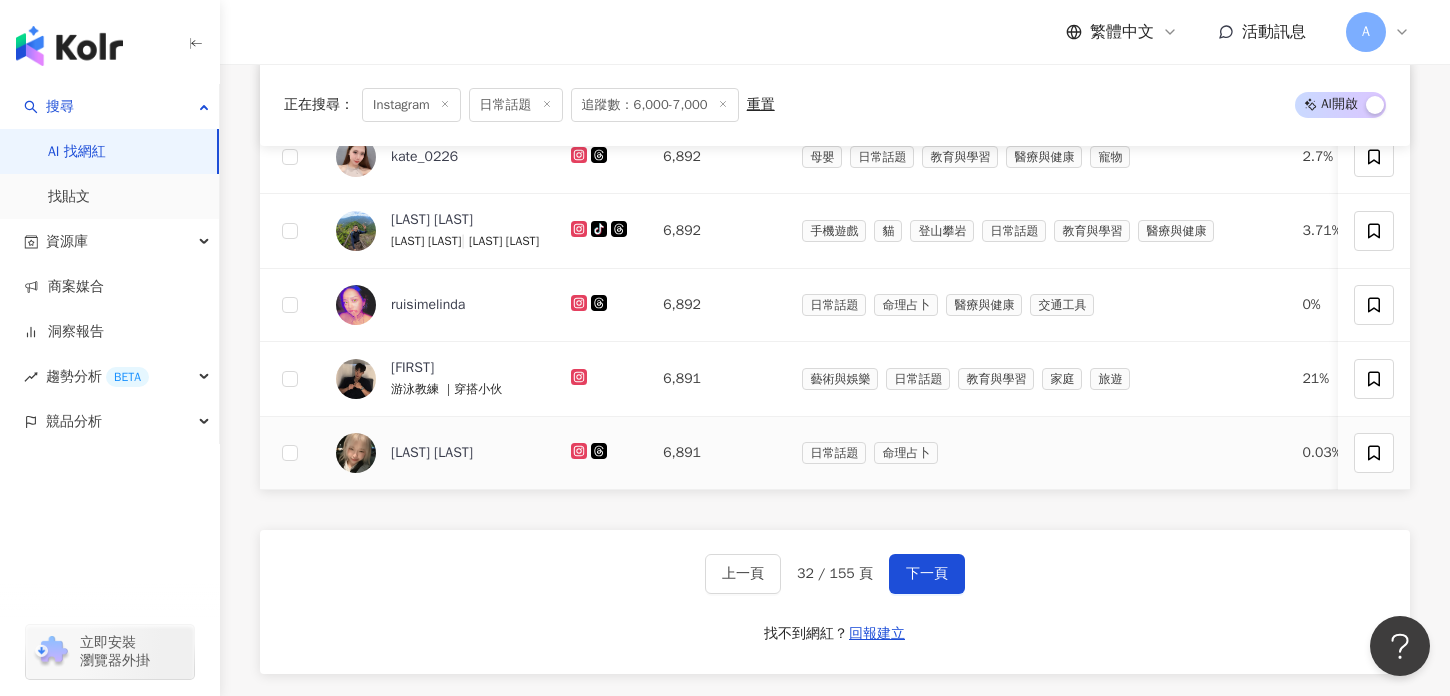 click 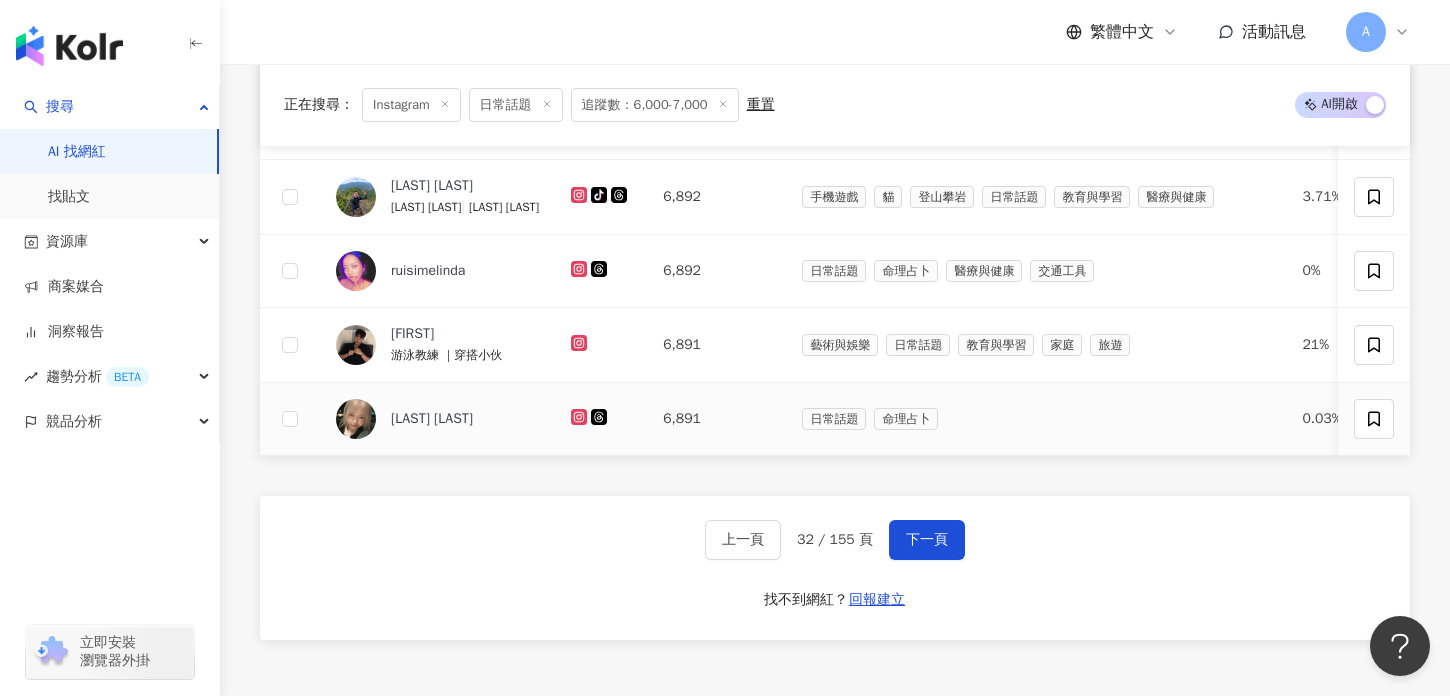 scroll, scrollTop: 1315, scrollLeft: 0, axis: vertical 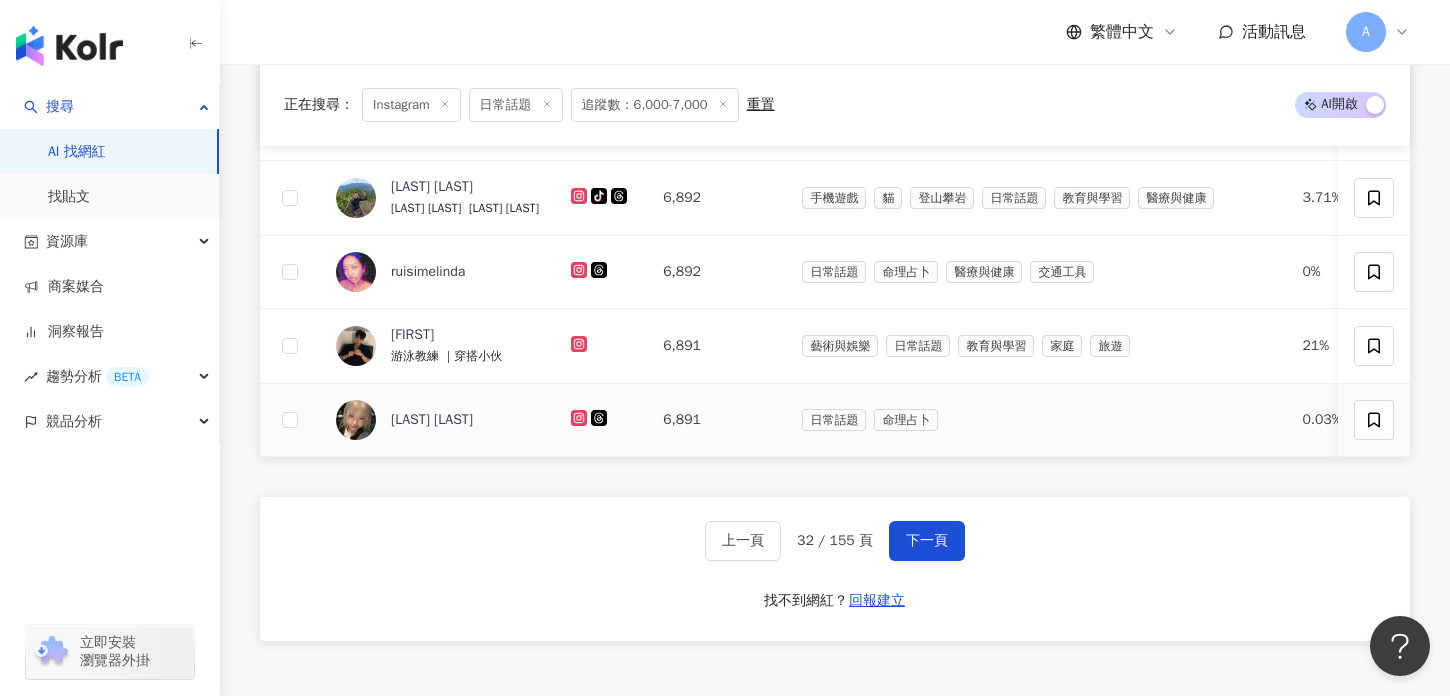 click at bounding box center [601, 420] 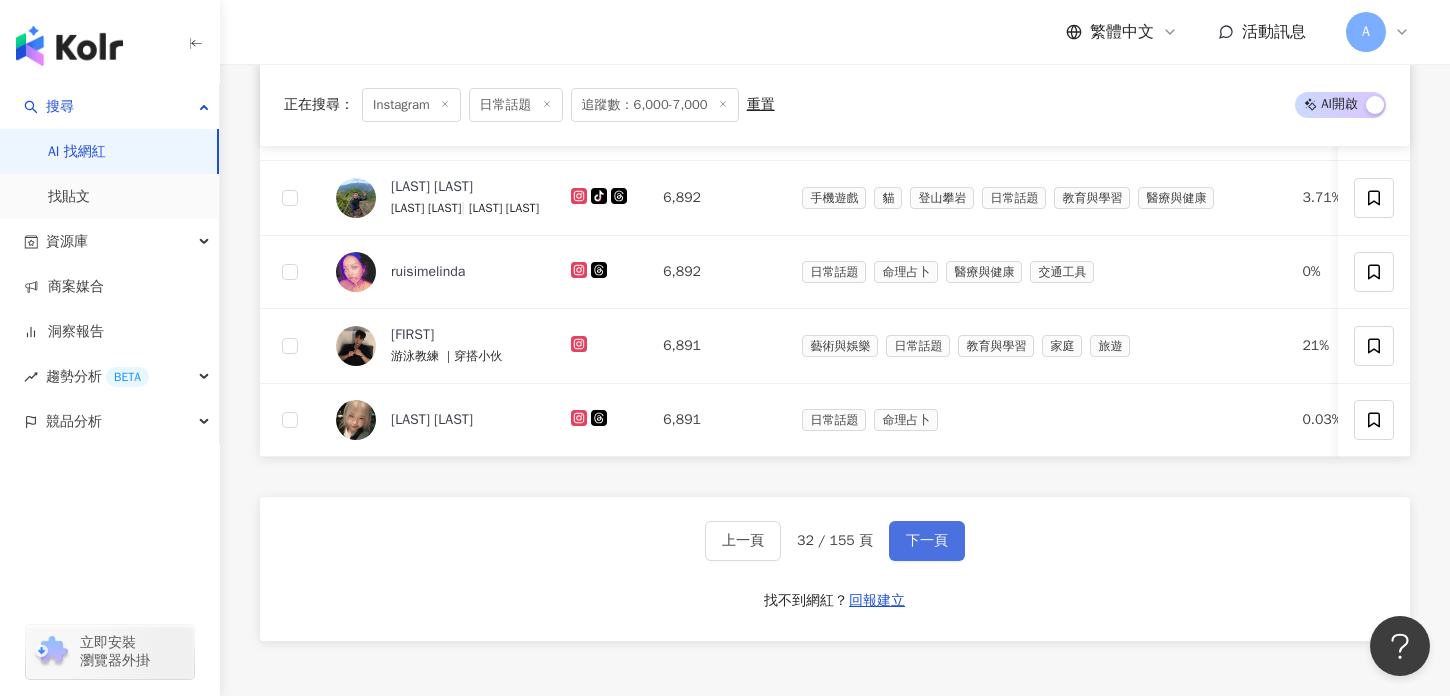 click on "下一頁" at bounding box center [927, 541] 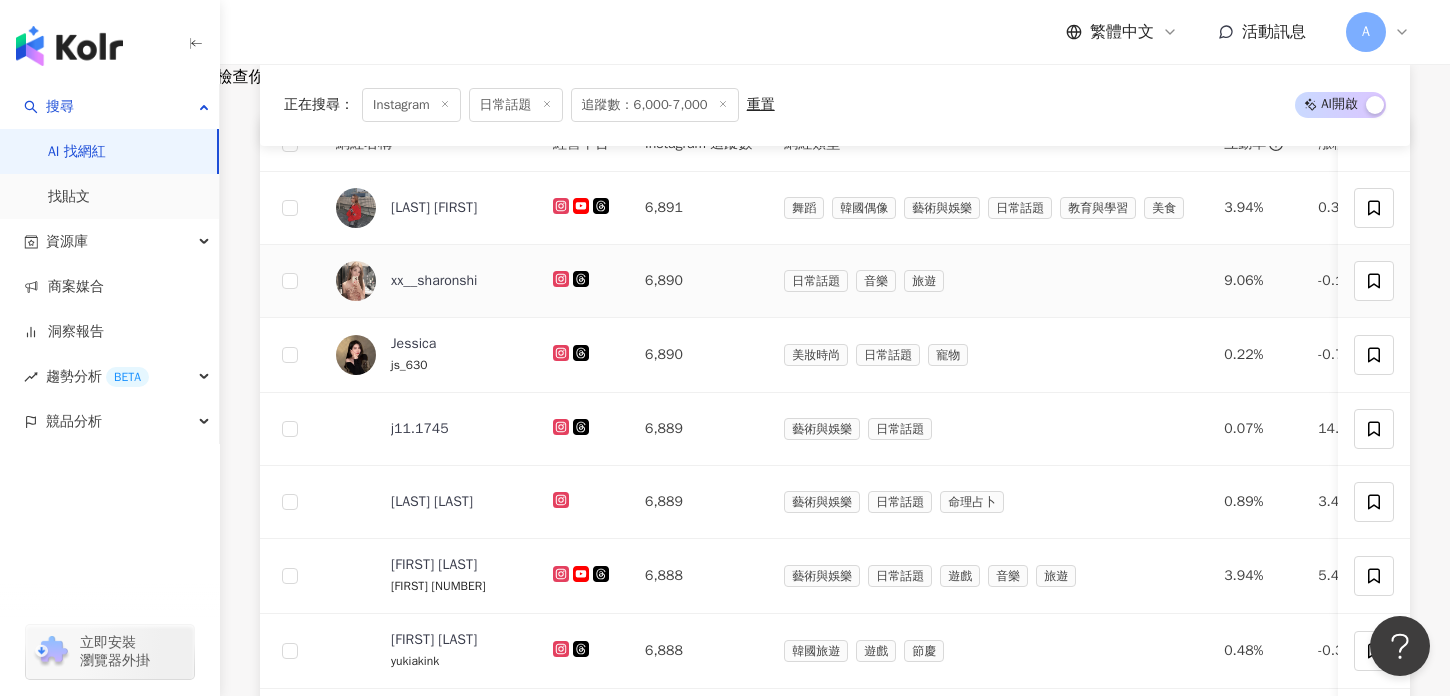 scroll, scrollTop: 590, scrollLeft: 0, axis: vertical 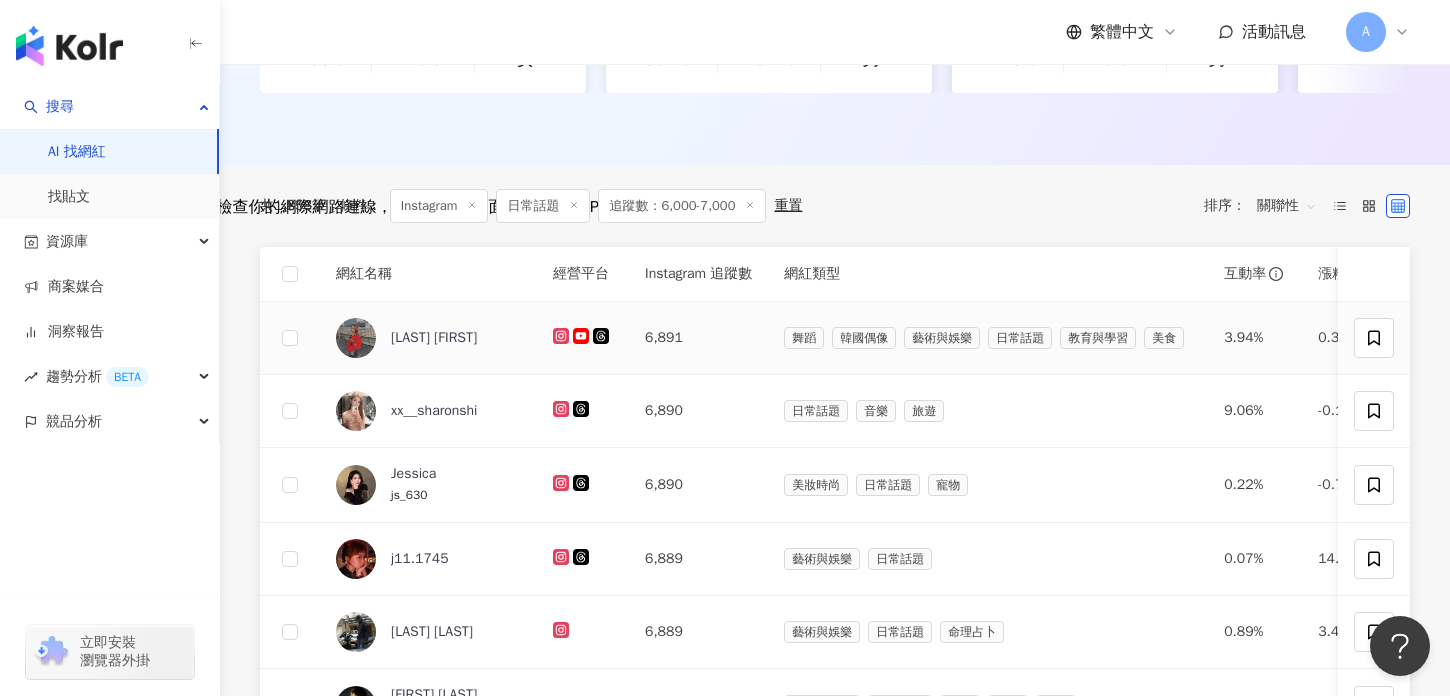 click at bounding box center [583, 338] 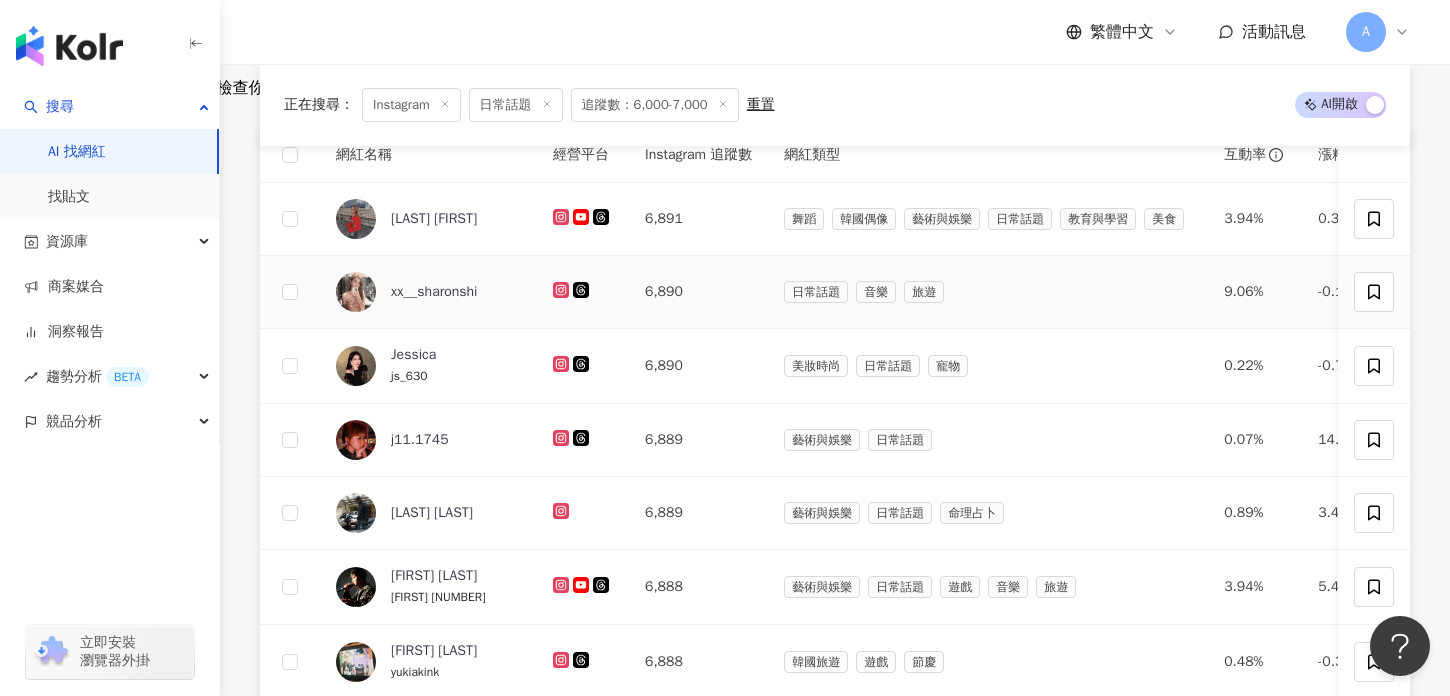 scroll, scrollTop: 729, scrollLeft: 0, axis: vertical 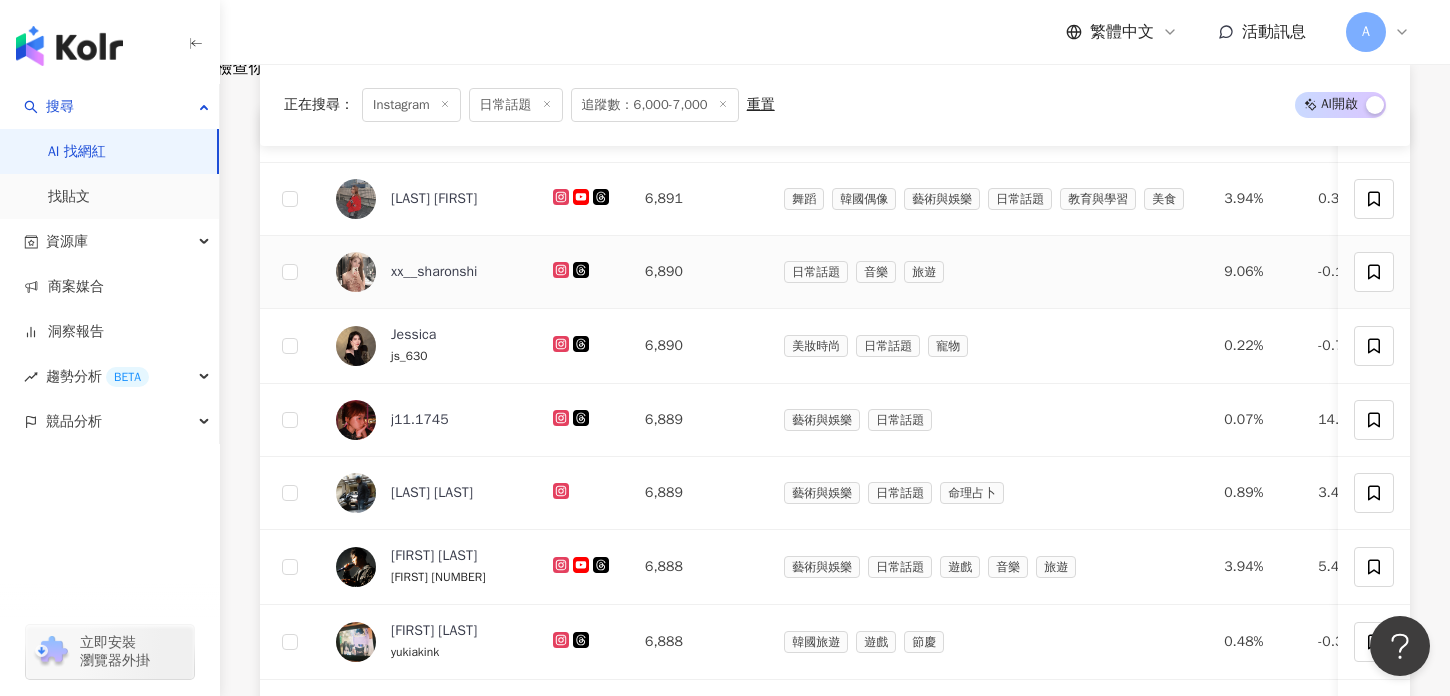 click 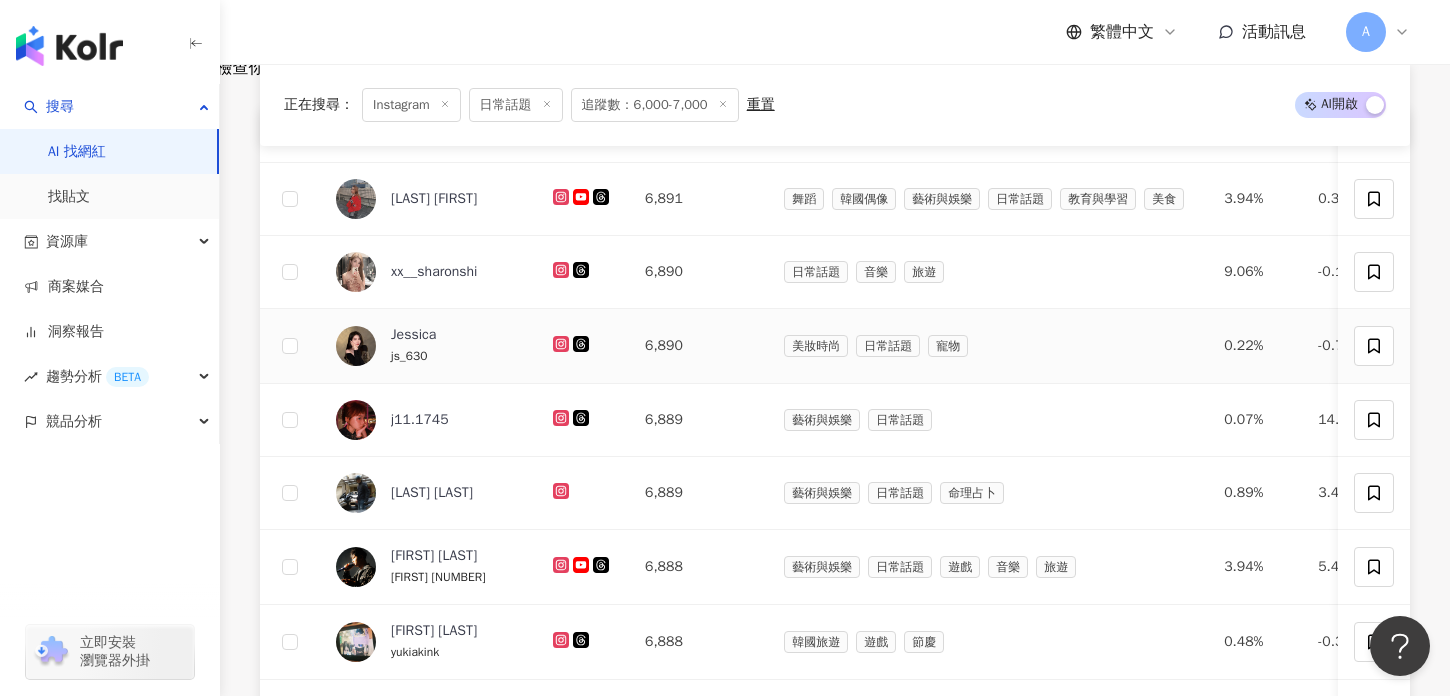 click 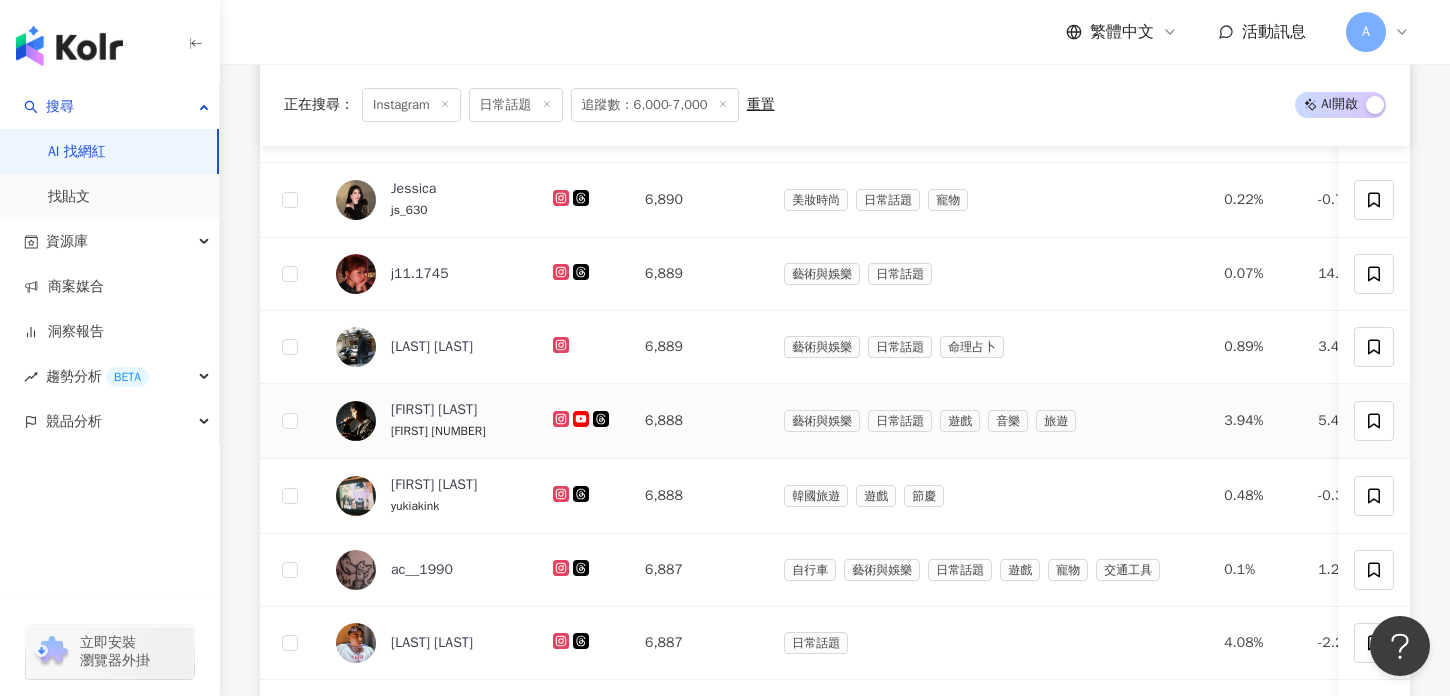 scroll, scrollTop: 951, scrollLeft: 0, axis: vertical 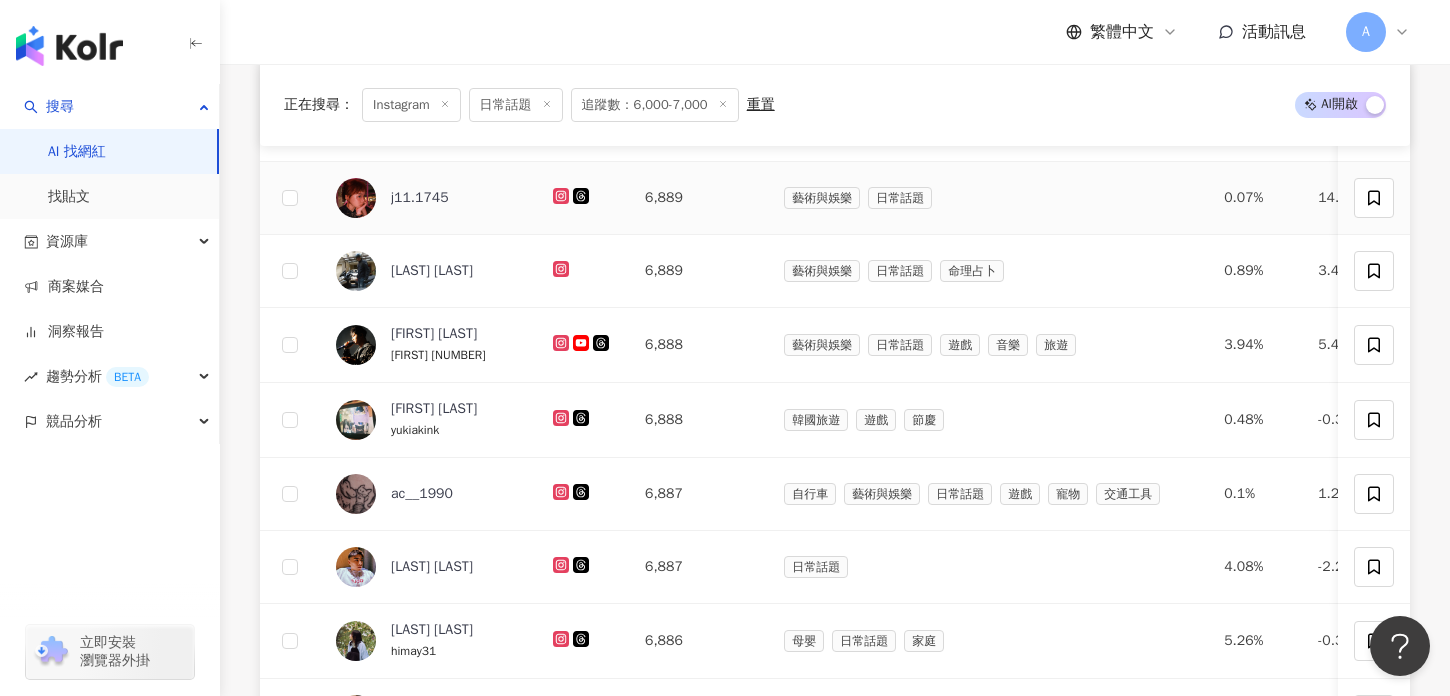 click 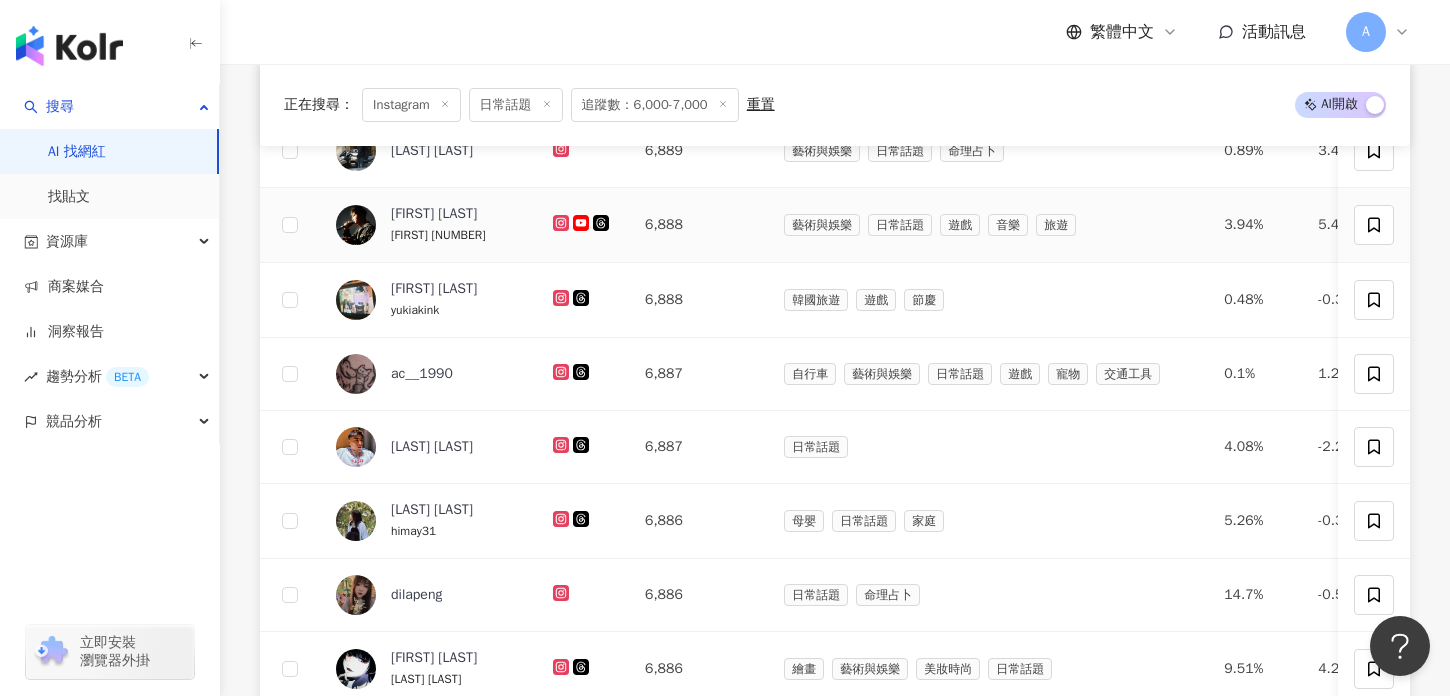 scroll, scrollTop: 1072, scrollLeft: 0, axis: vertical 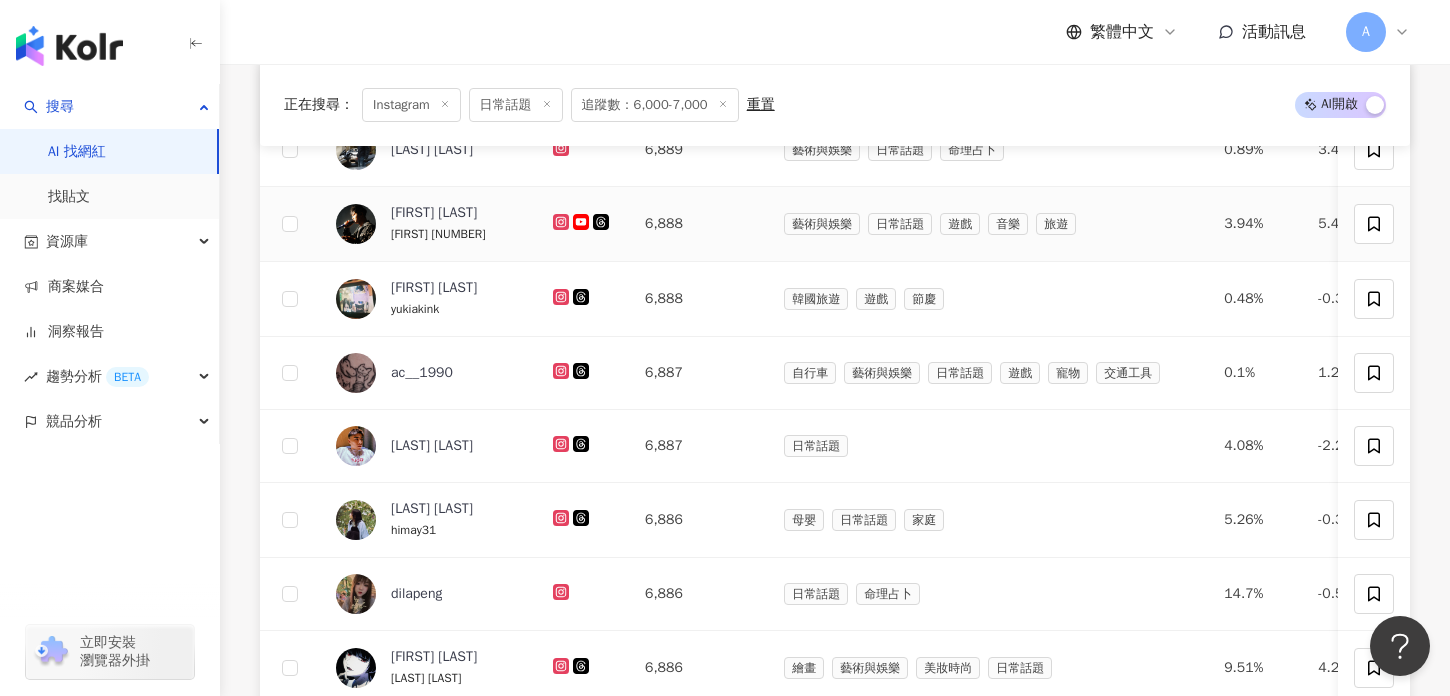 click at bounding box center [583, 224] 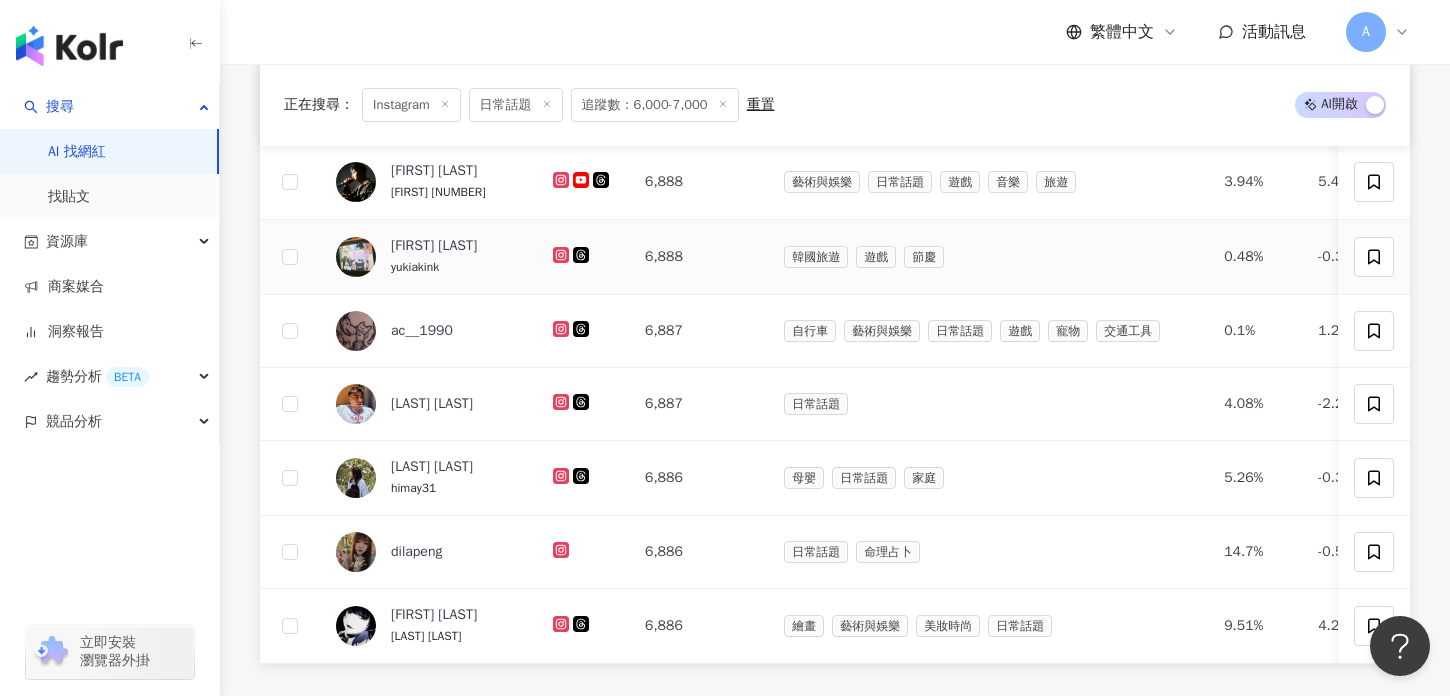 scroll, scrollTop: 1124, scrollLeft: 0, axis: vertical 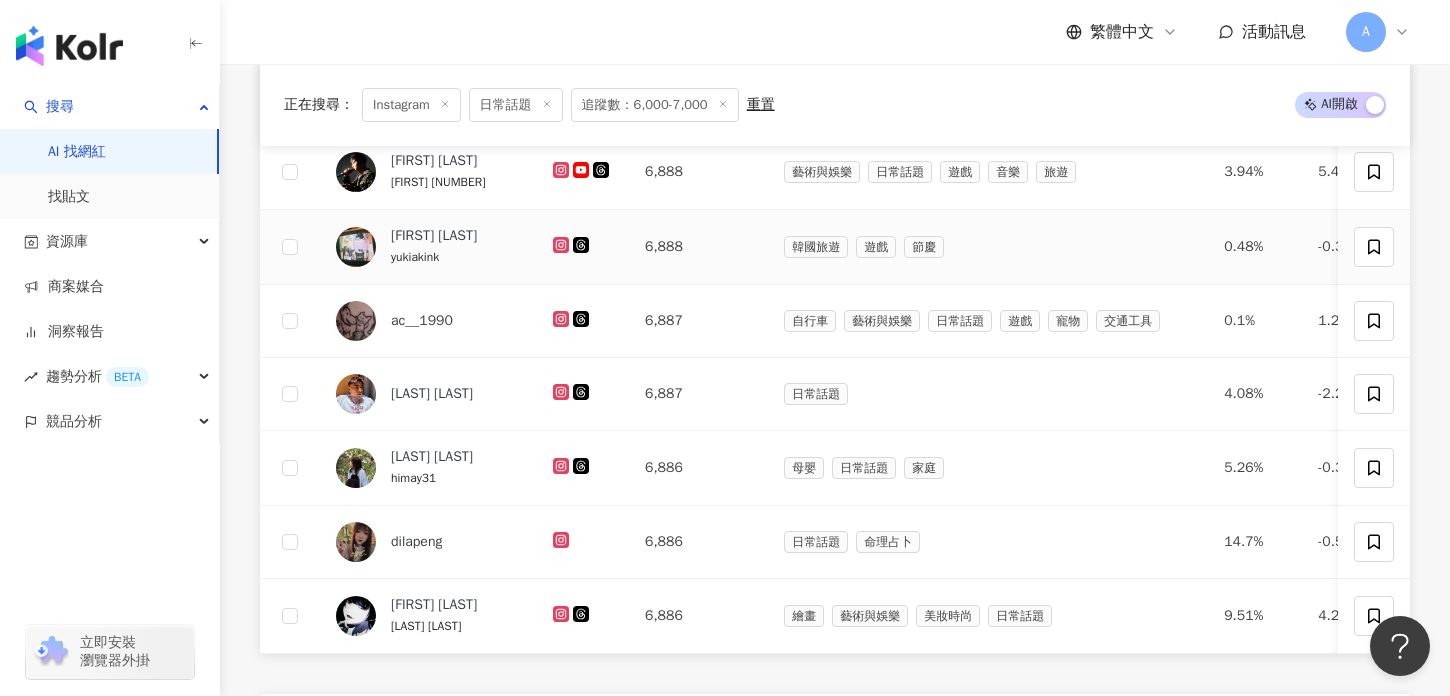 click 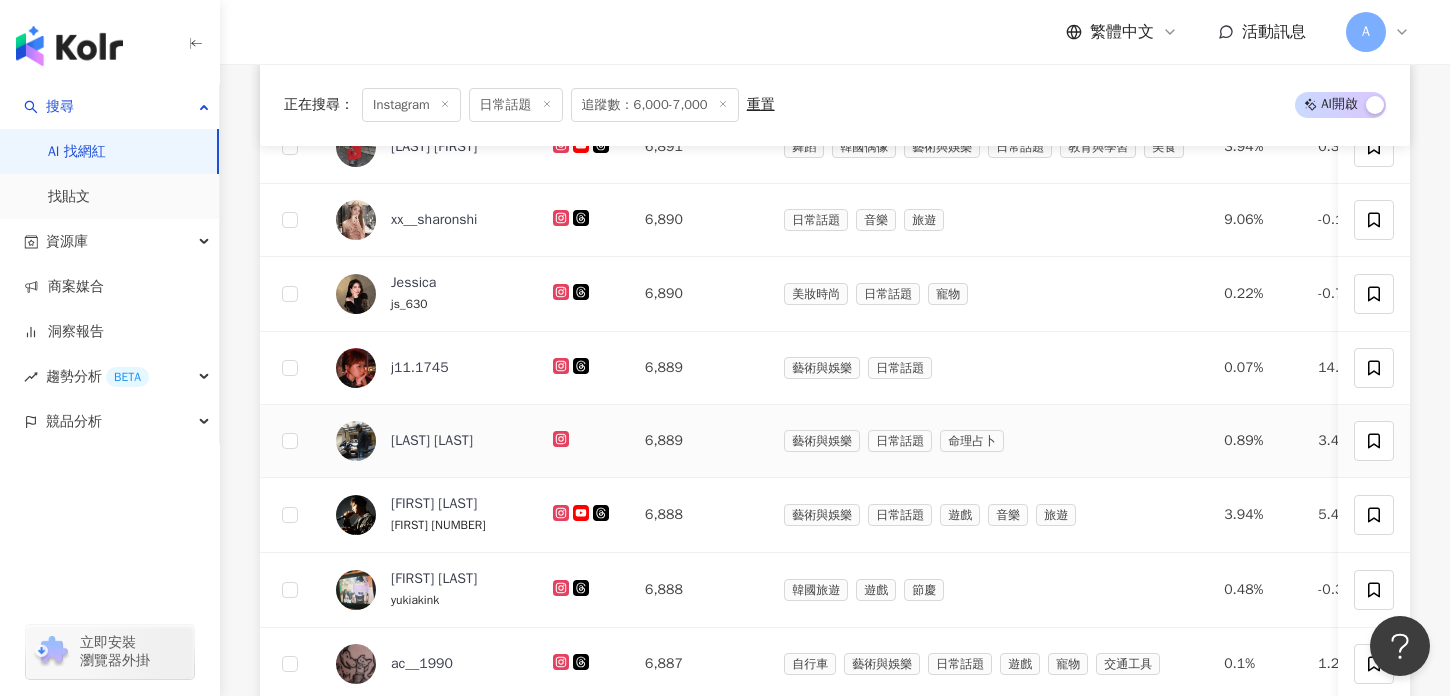 scroll, scrollTop: 545, scrollLeft: 0, axis: vertical 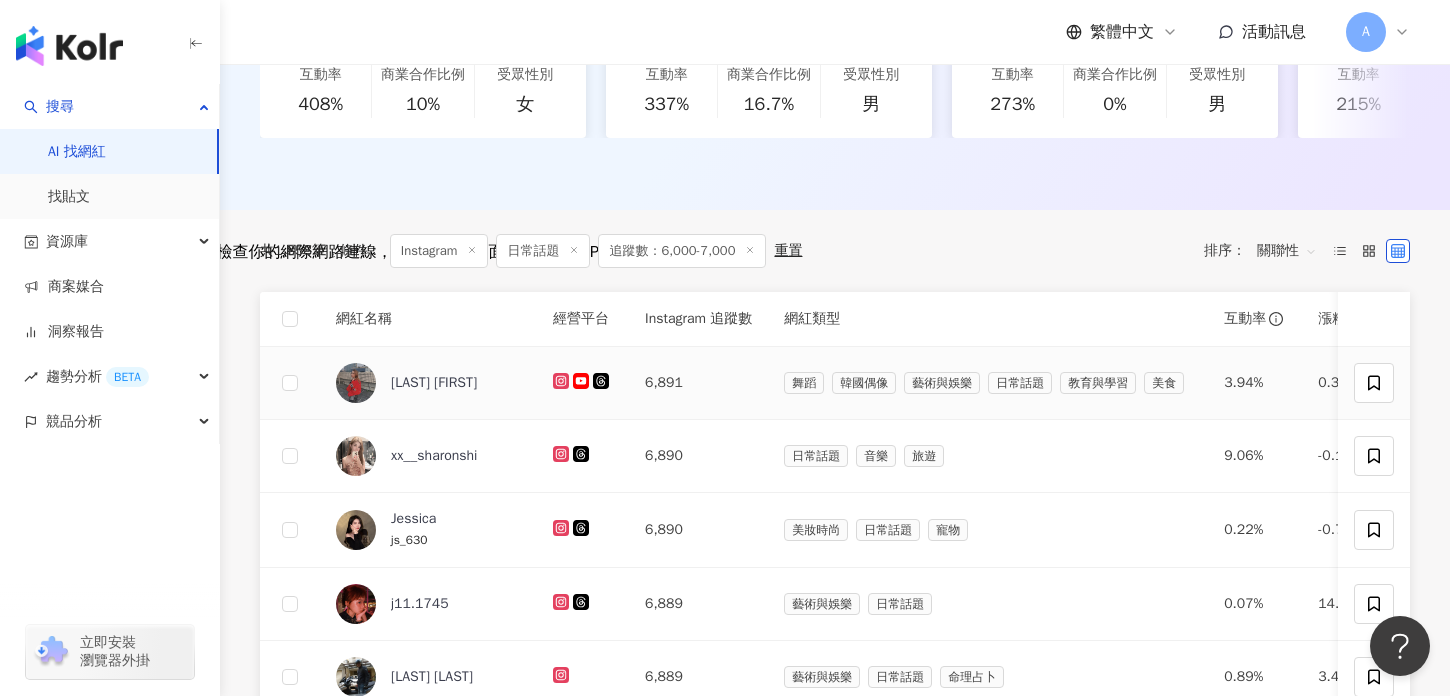 click at bounding box center (583, 383) 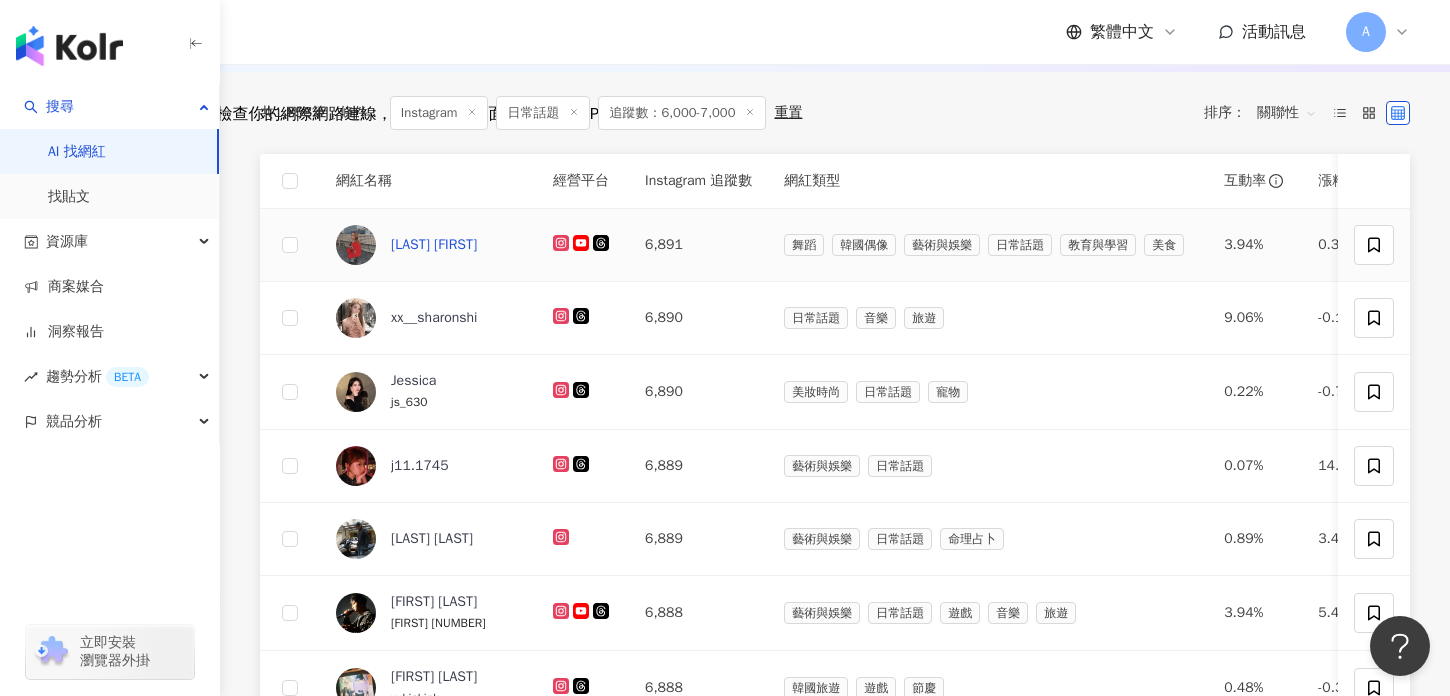 scroll, scrollTop: 712, scrollLeft: 0, axis: vertical 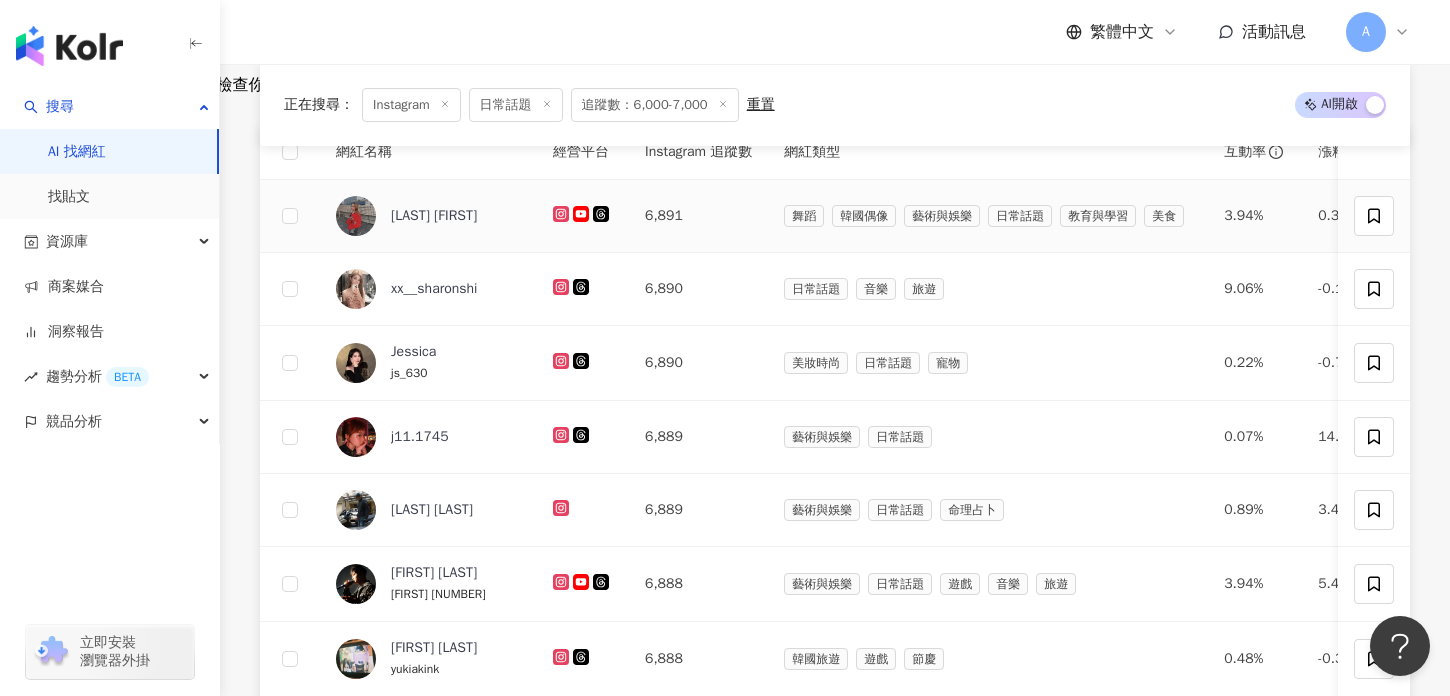 click 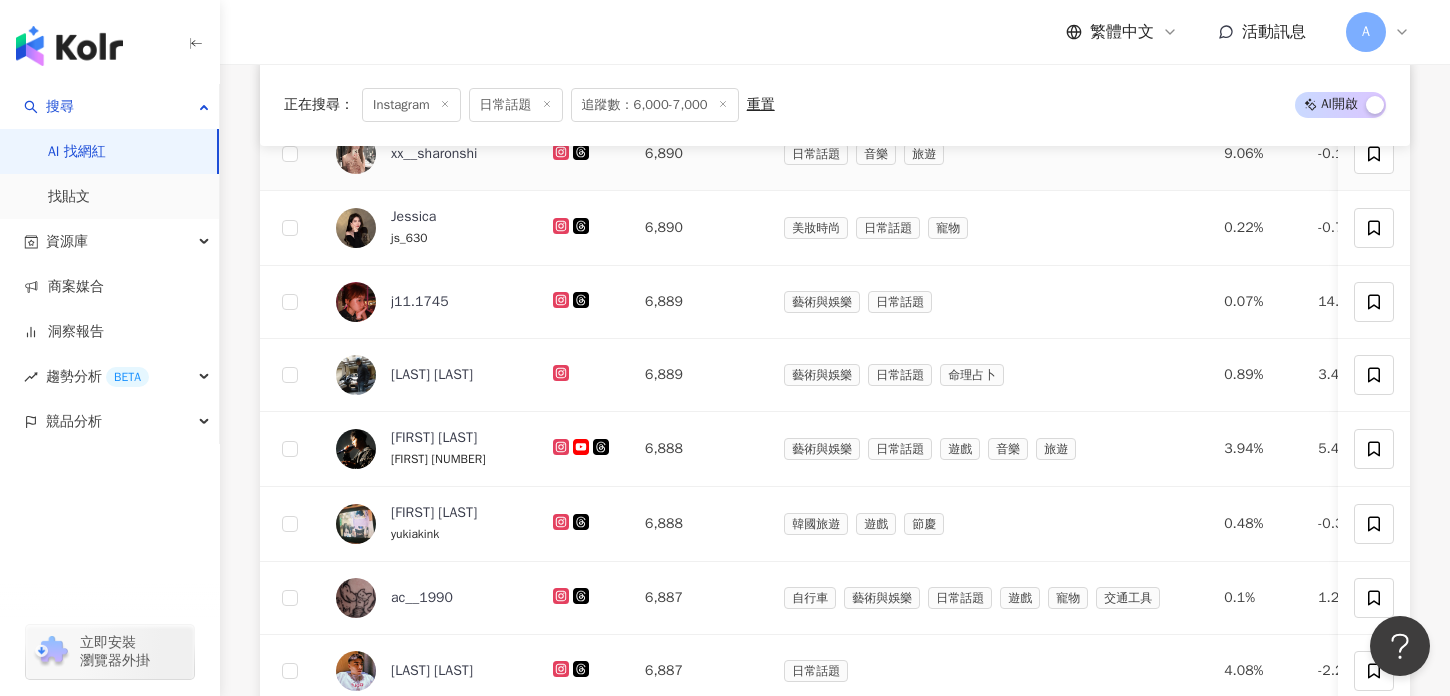 scroll, scrollTop: 866, scrollLeft: 0, axis: vertical 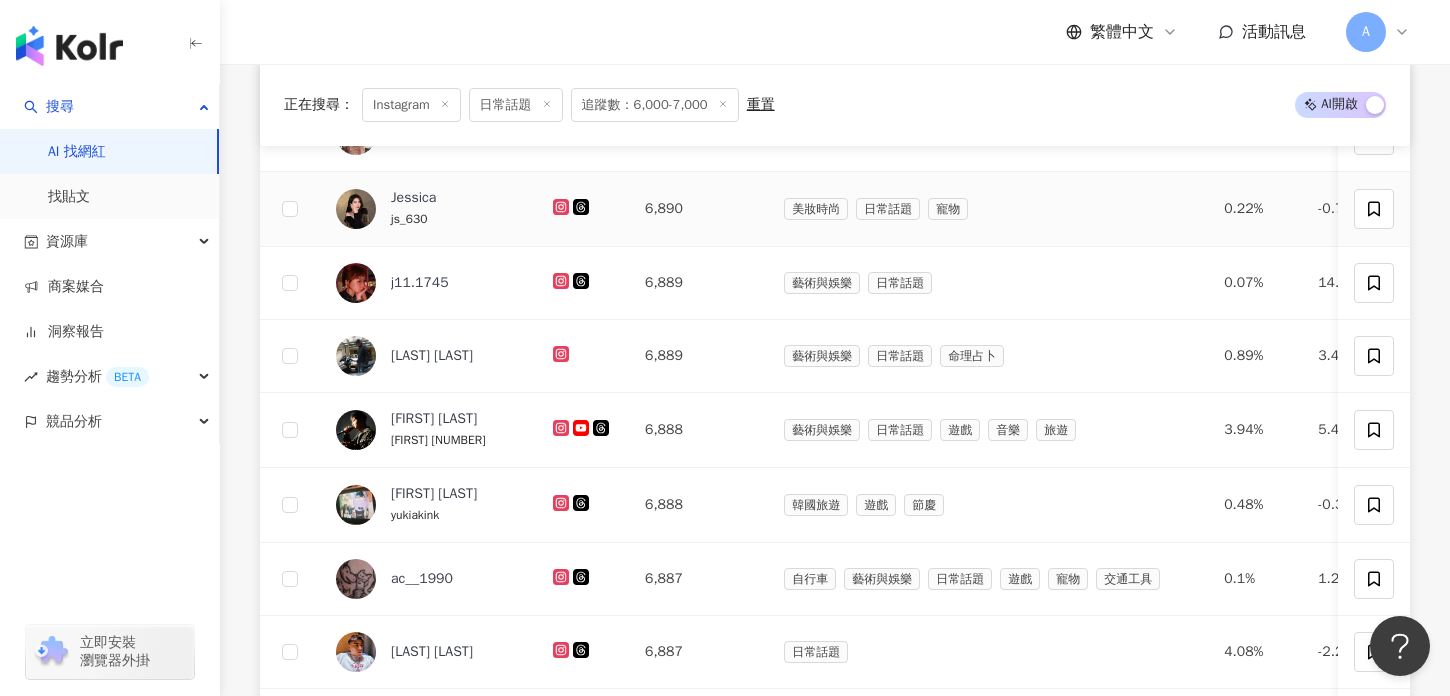 click 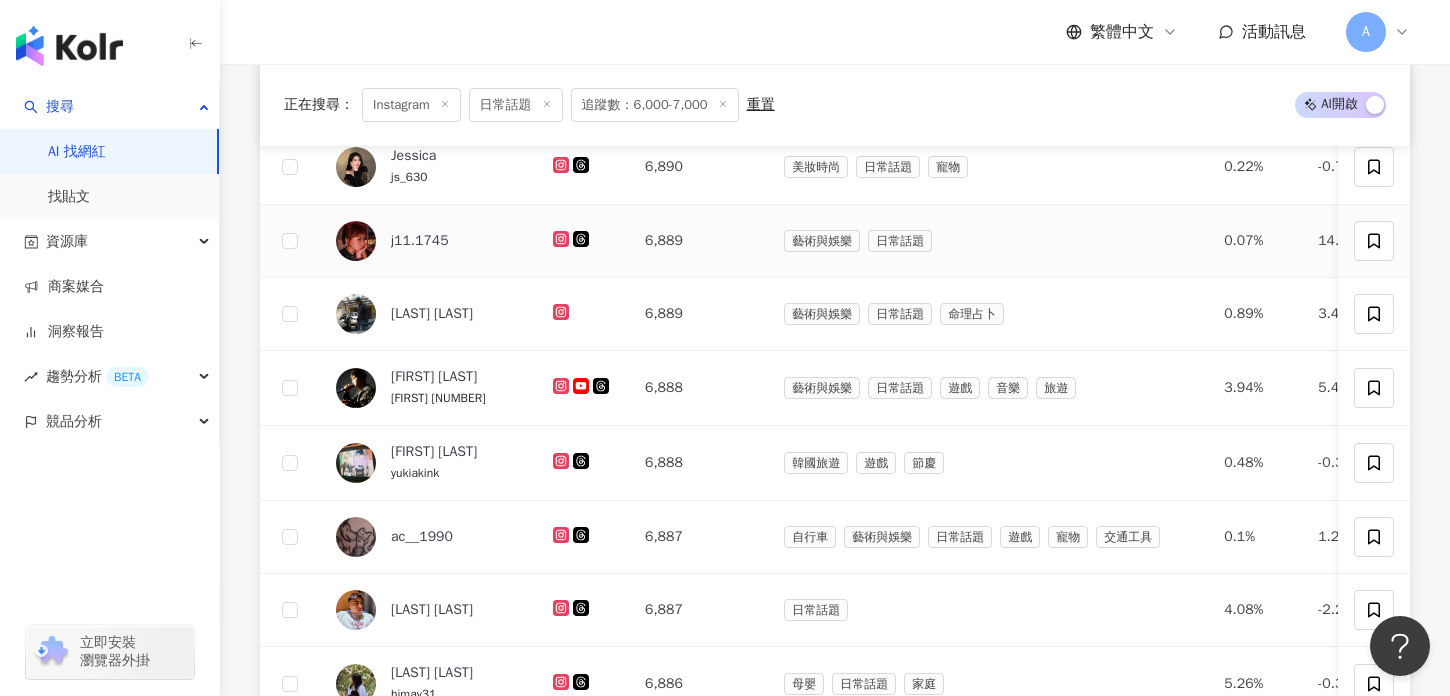 scroll, scrollTop: 910, scrollLeft: 0, axis: vertical 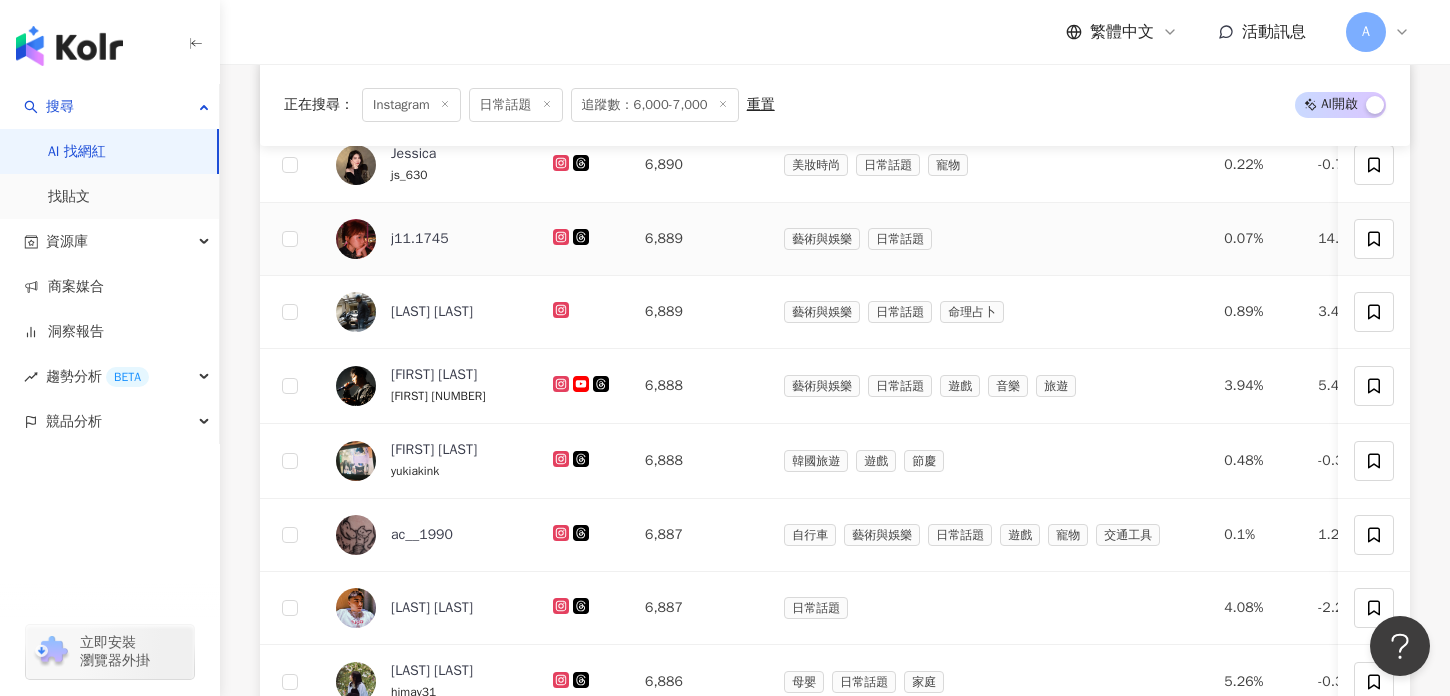 click at bounding box center [583, 239] 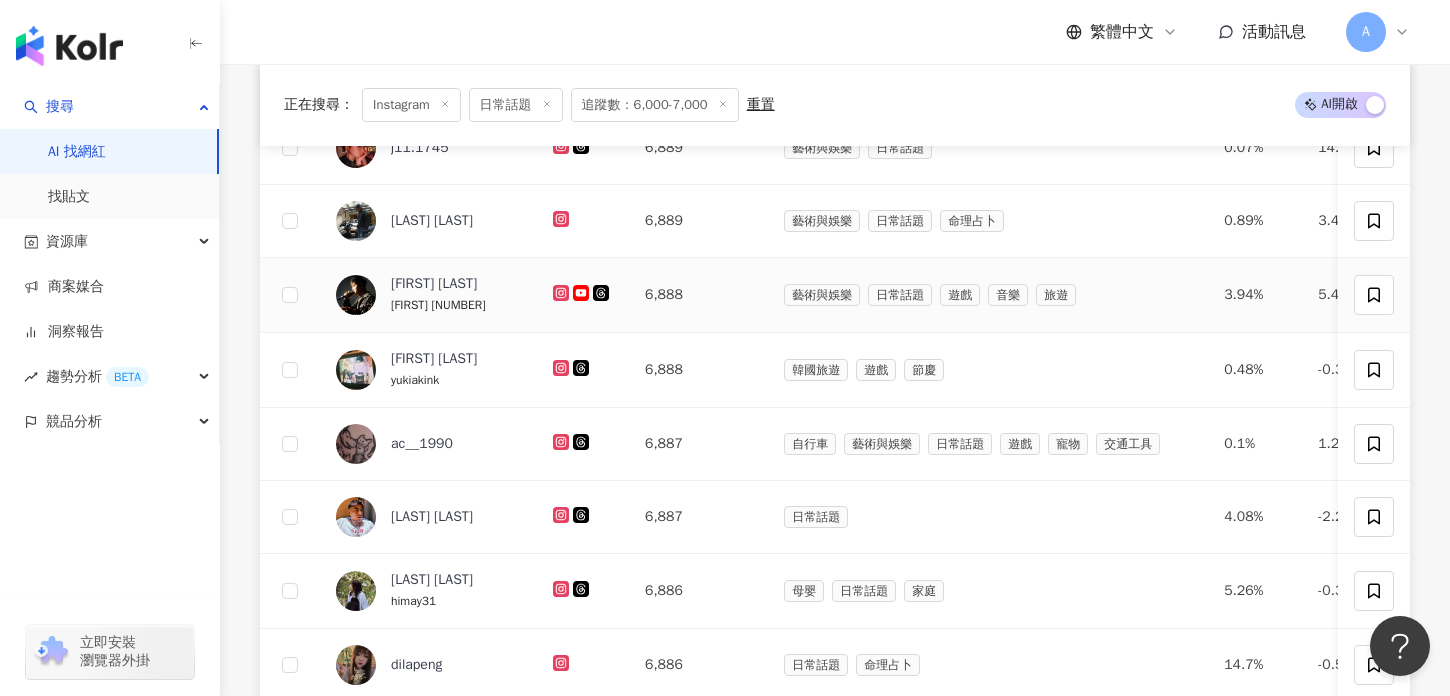 scroll, scrollTop: 1020, scrollLeft: 0, axis: vertical 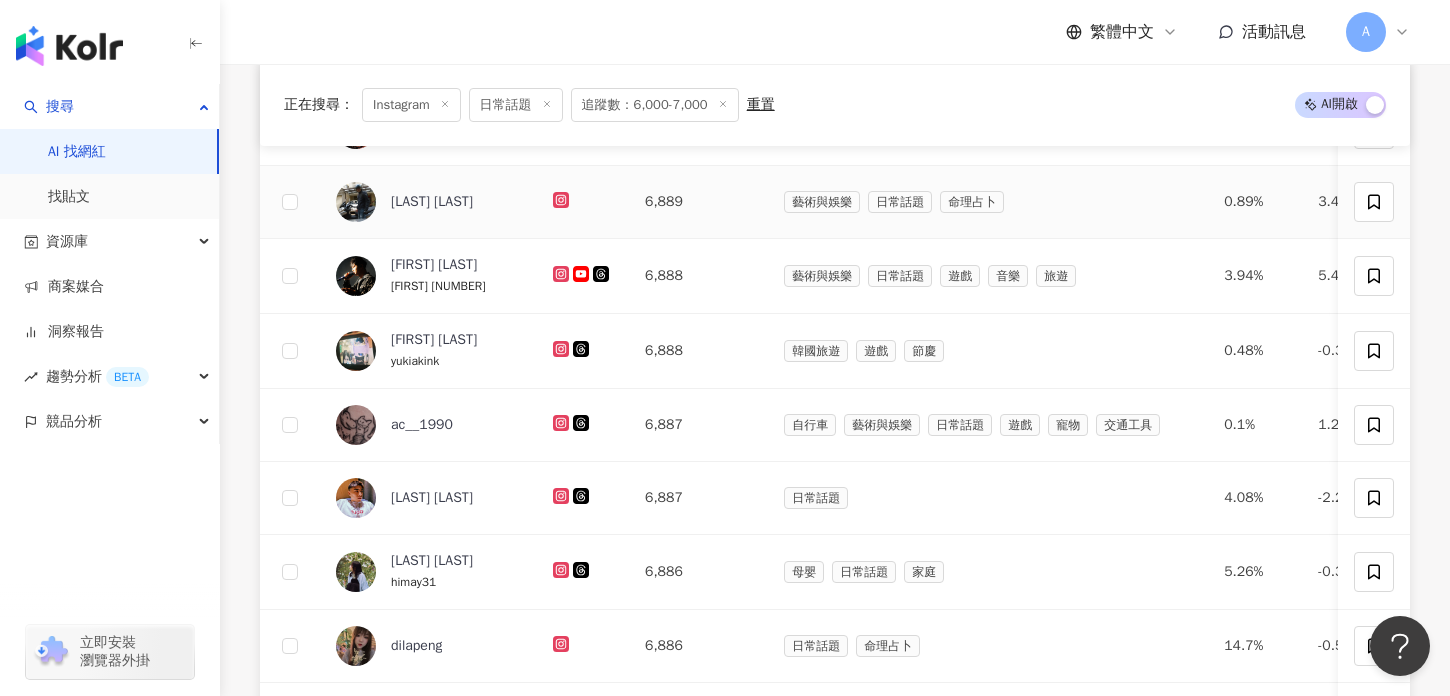 click 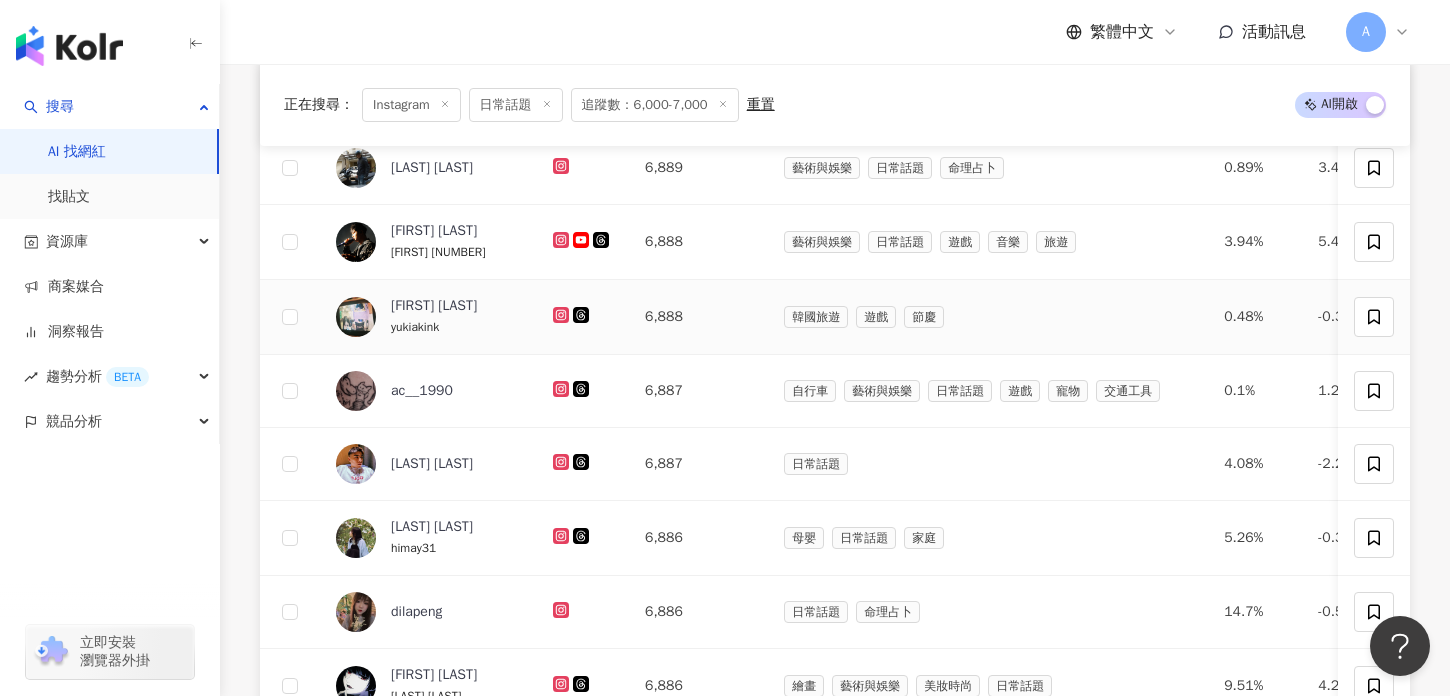 scroll, scrollTop: 1056, scrollLeft: 0, axis: vertical 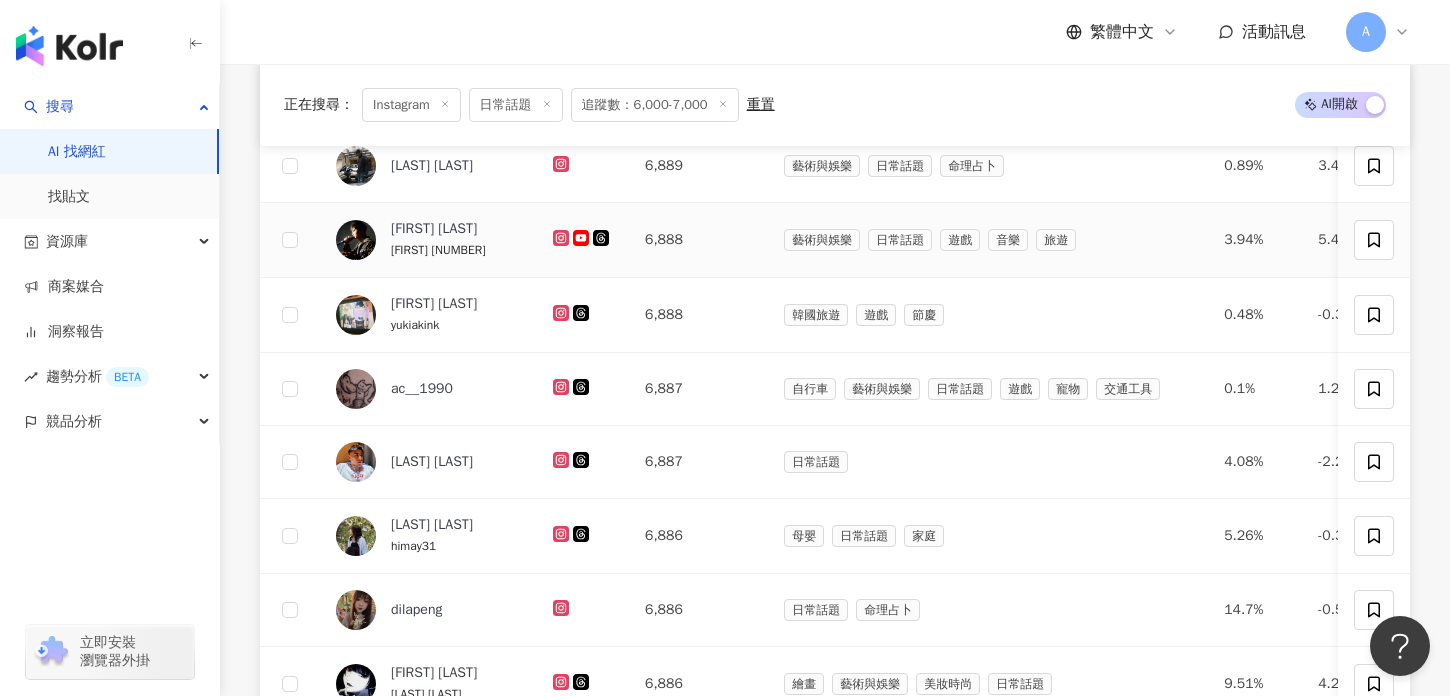 click 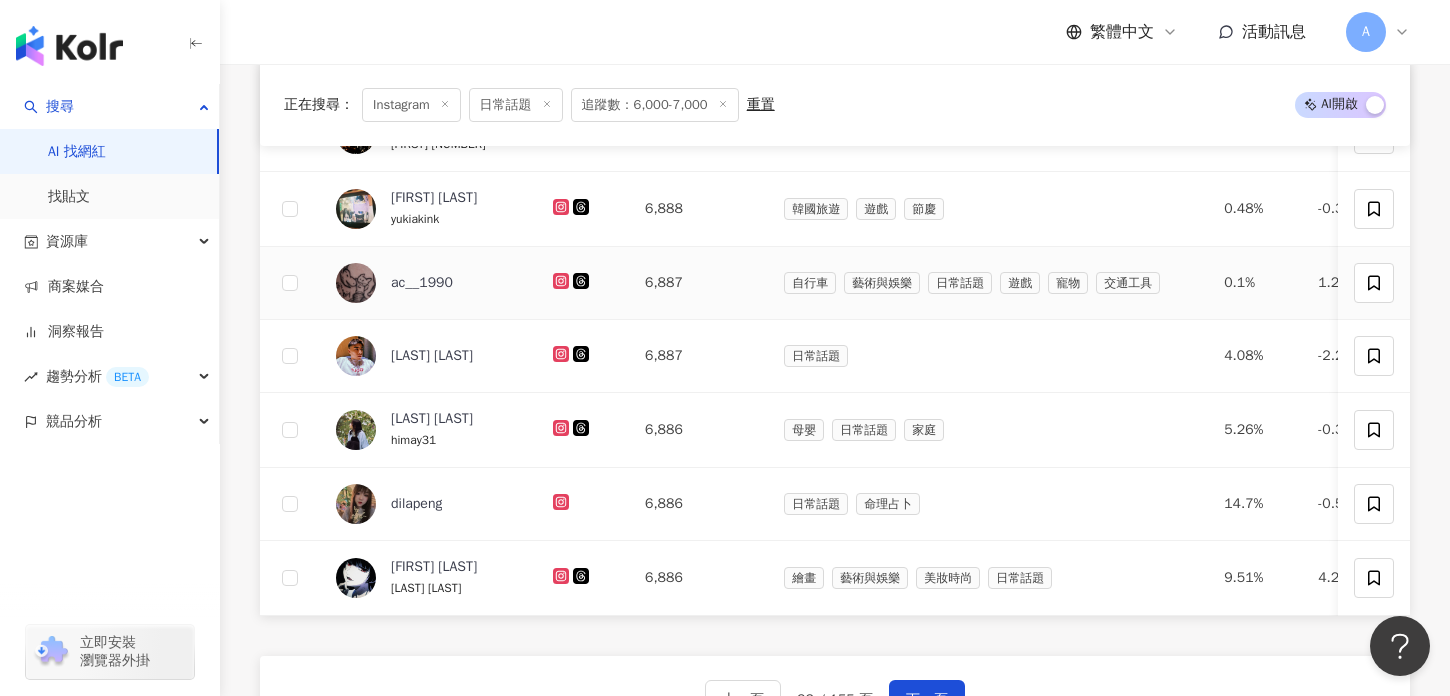 scroll, scrollTop: 1183, scrollLeft: 0, axis: vertical 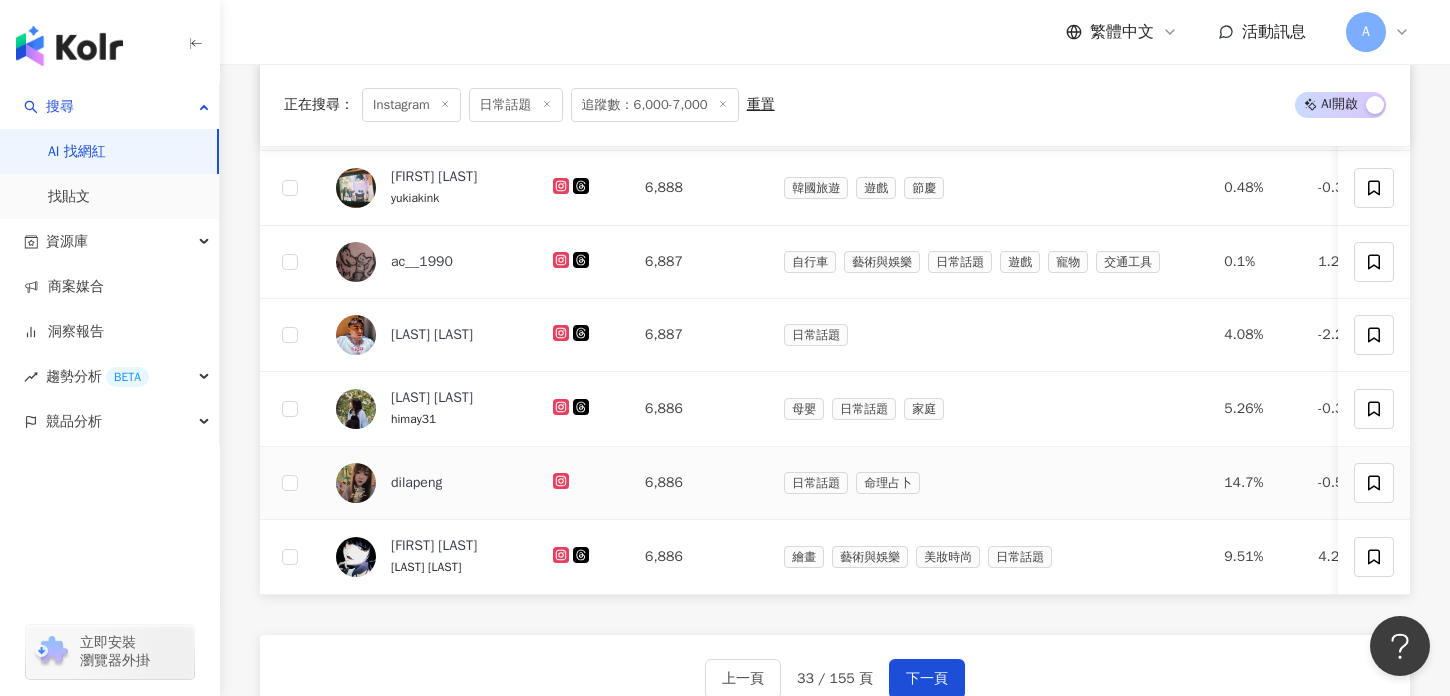 click 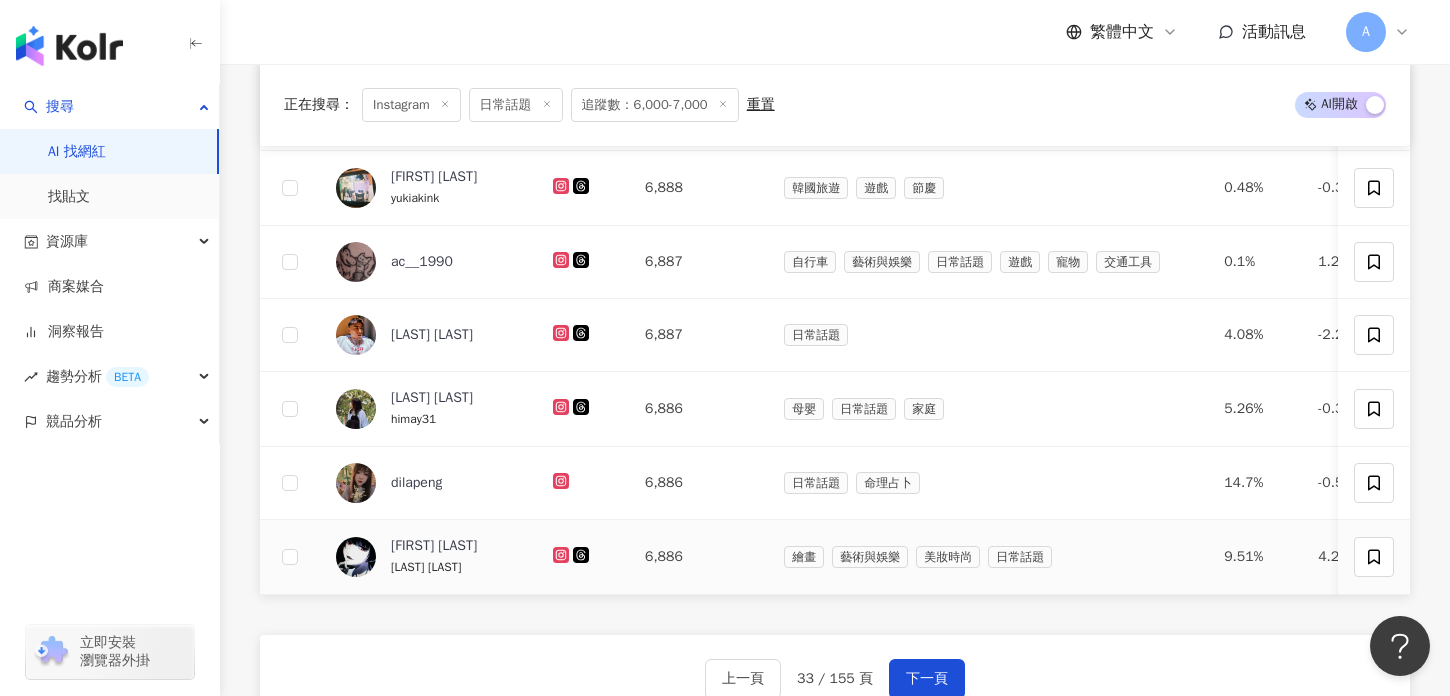click 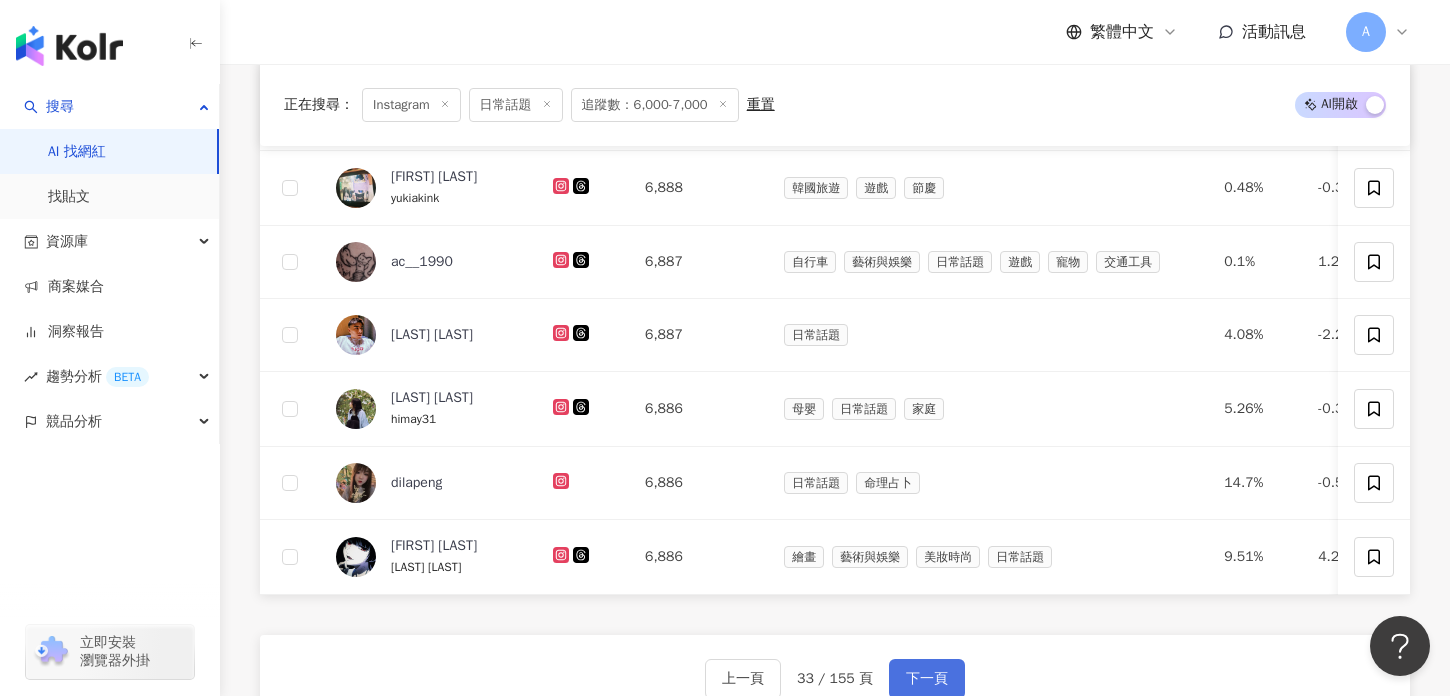 click on "下一頁" at bounding box center [927, 679] 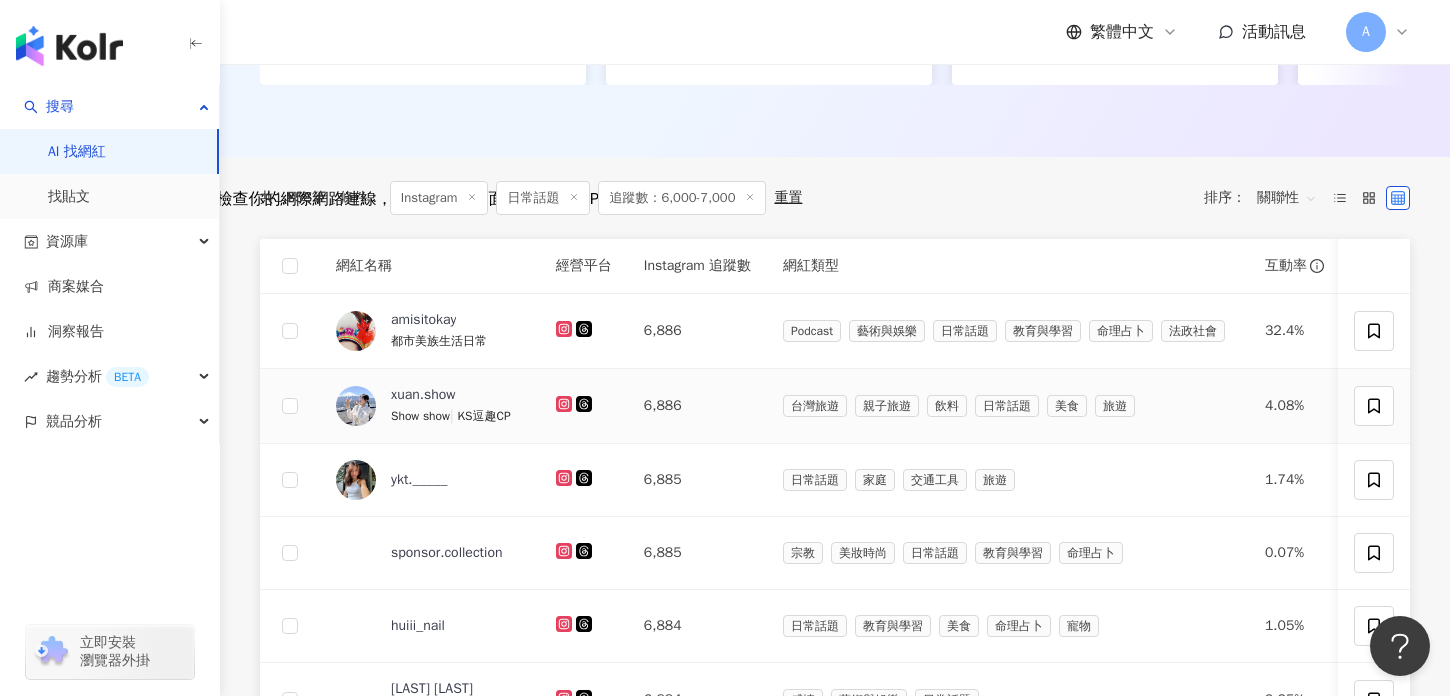 scroll, scrollTop: 592, scrollLeft: 0, axis: vertical 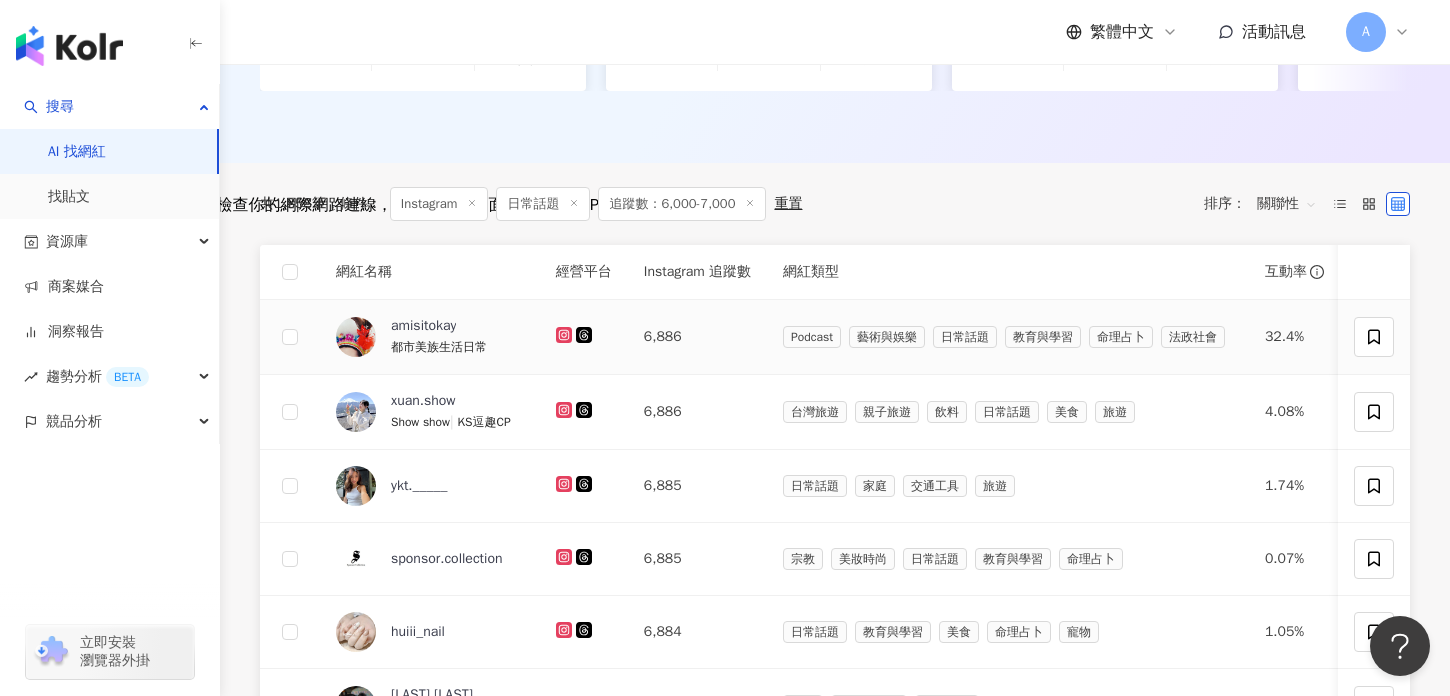 click at bounding box center (584, 337) 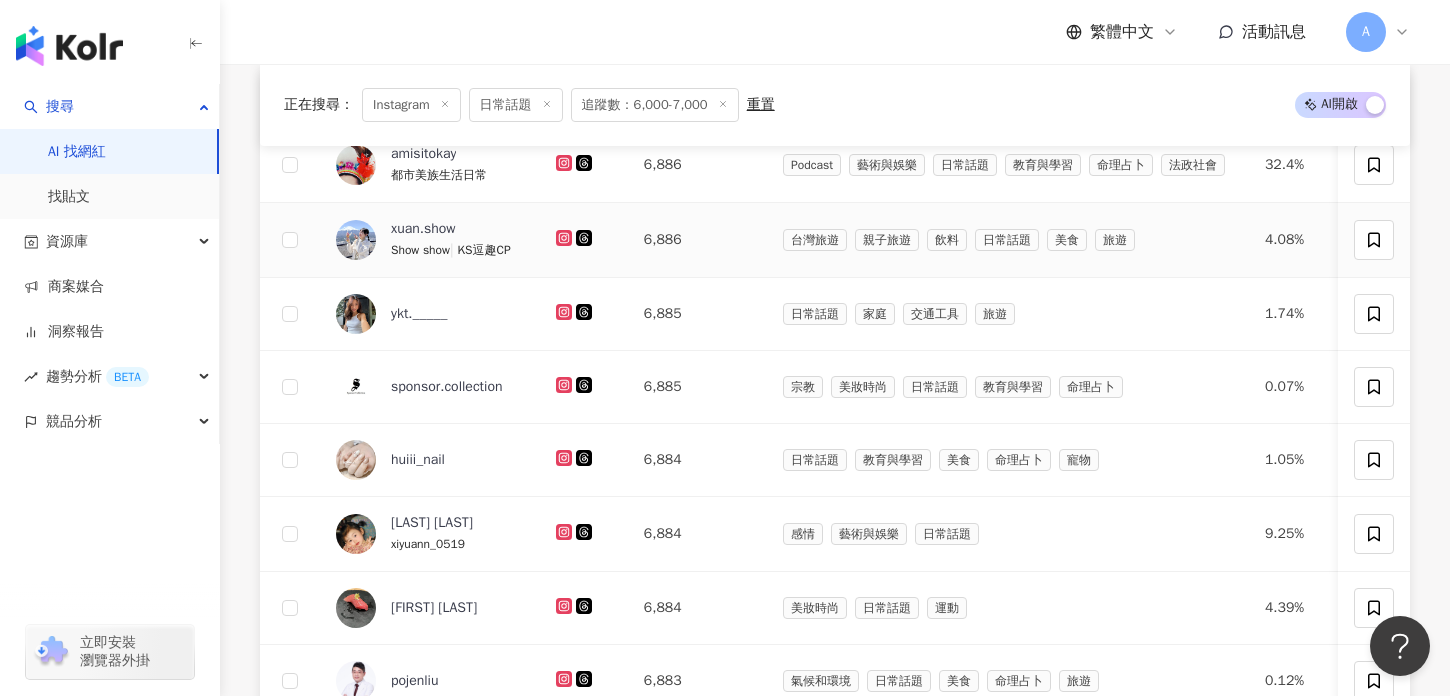 scroll, scrollTop: 768, scrollLeft: 0, axis: vertical 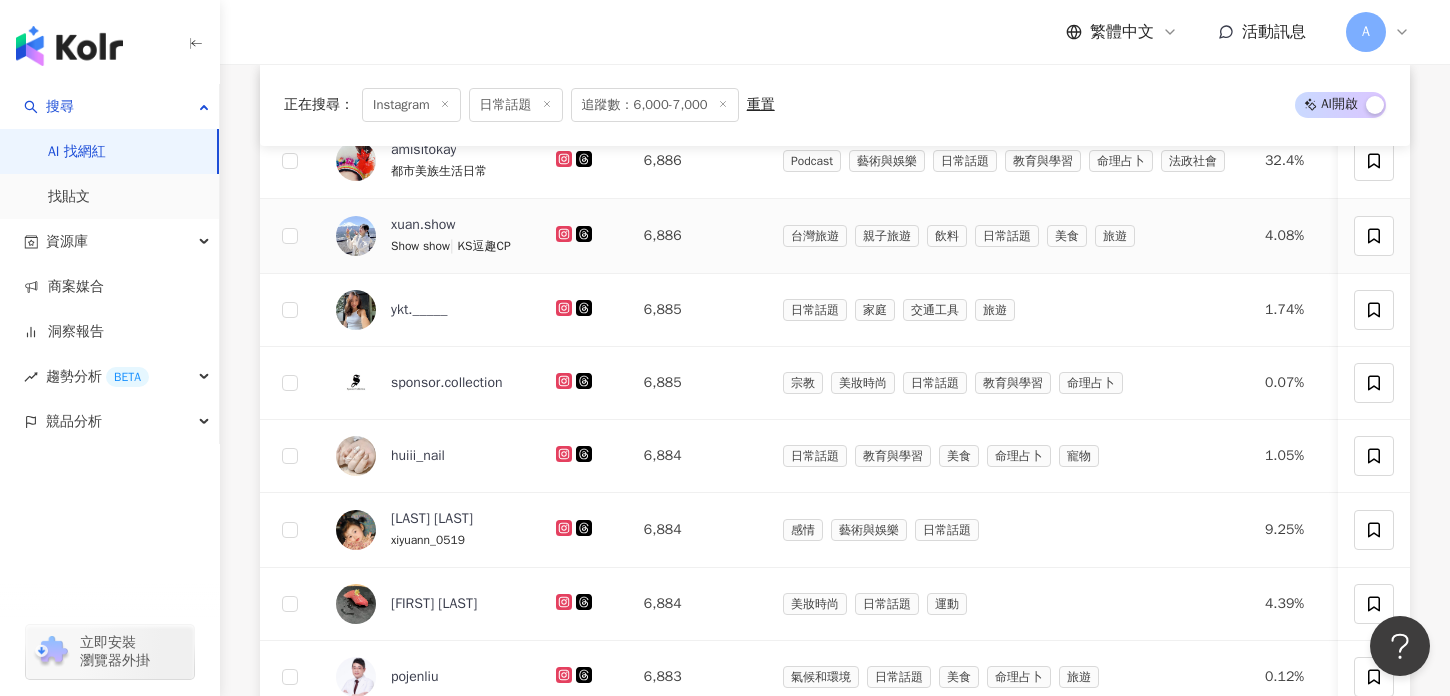 click at bounding box center [584, 236] 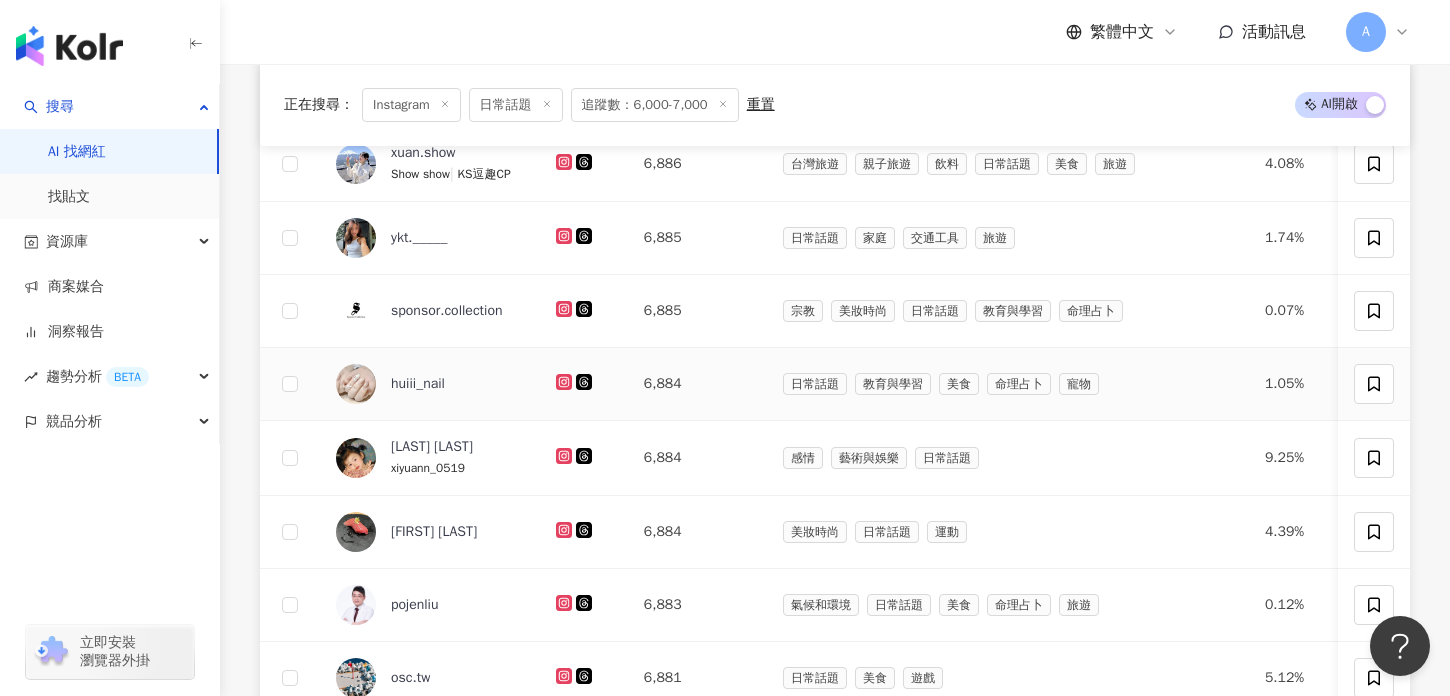 scroll, scrollTop: 839, scrollLeft: 0, axis: vertical 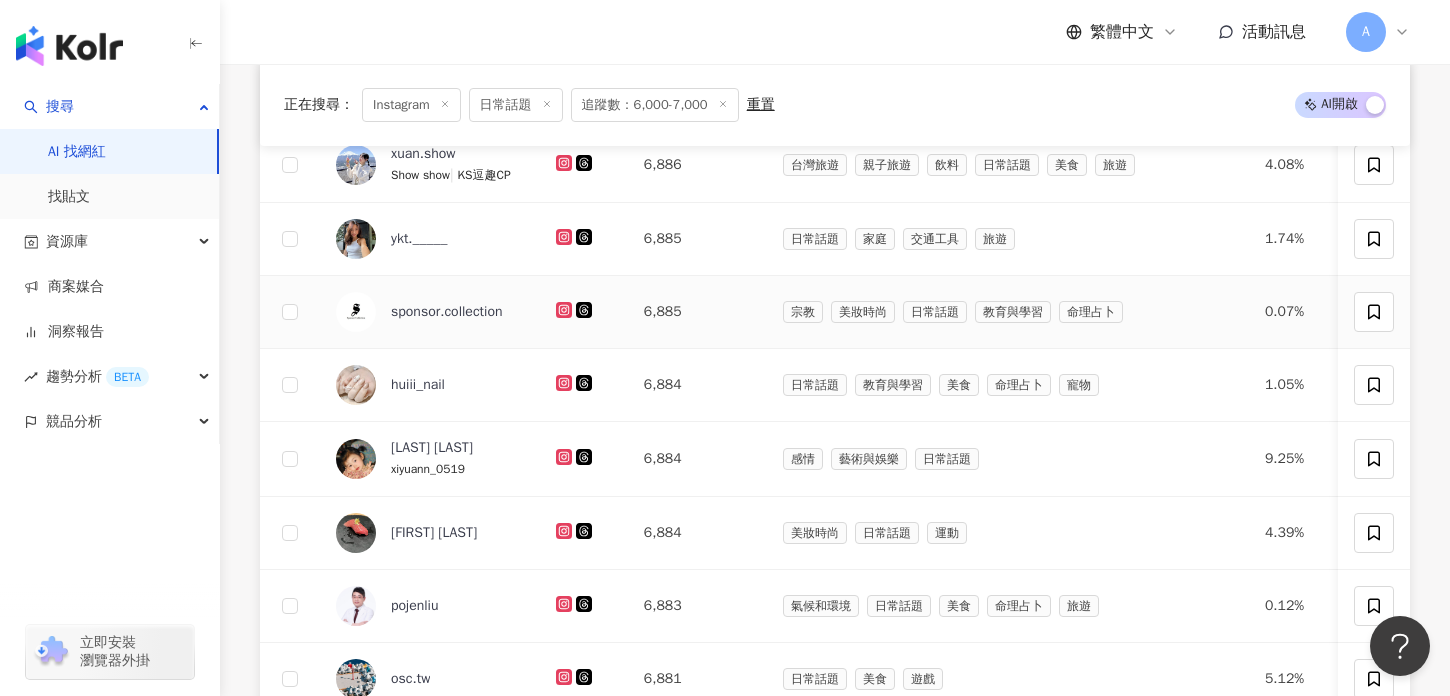 click 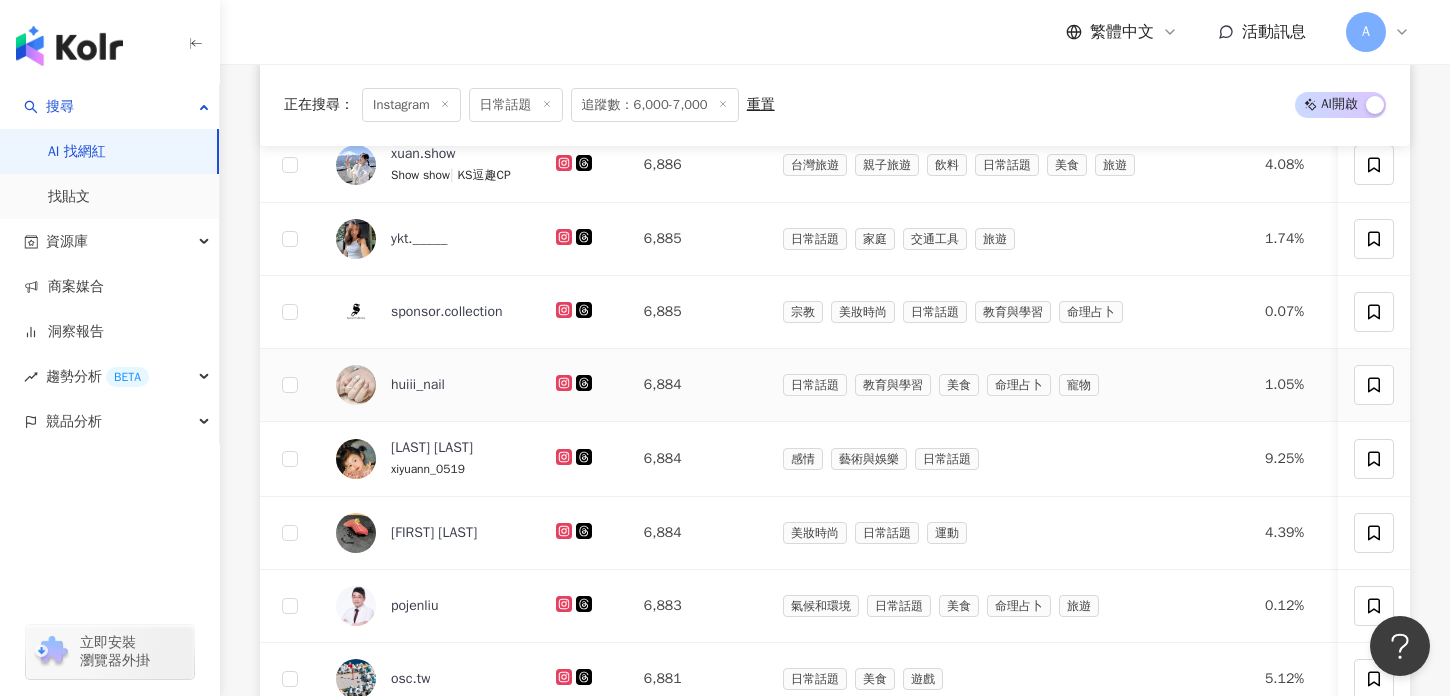click 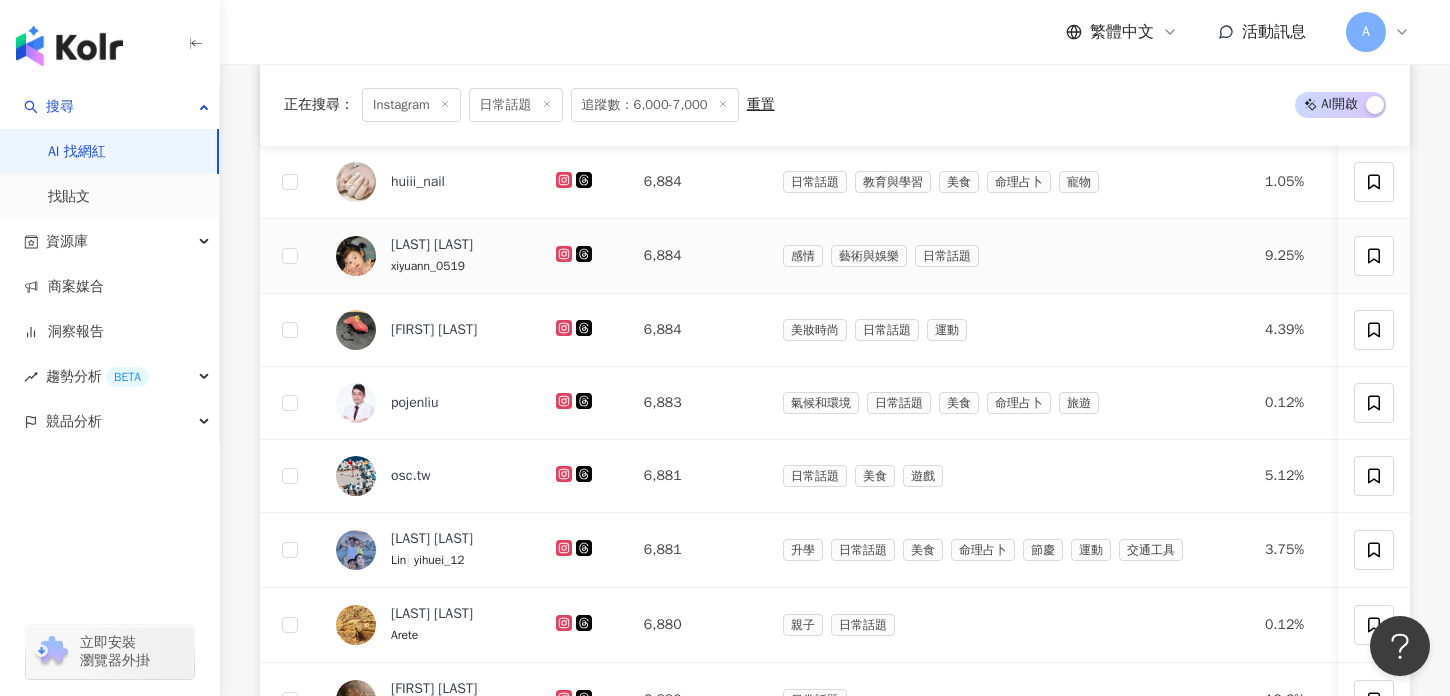 scroll, scrollTop: 1049, scrollLeft: 0, axis: vertical 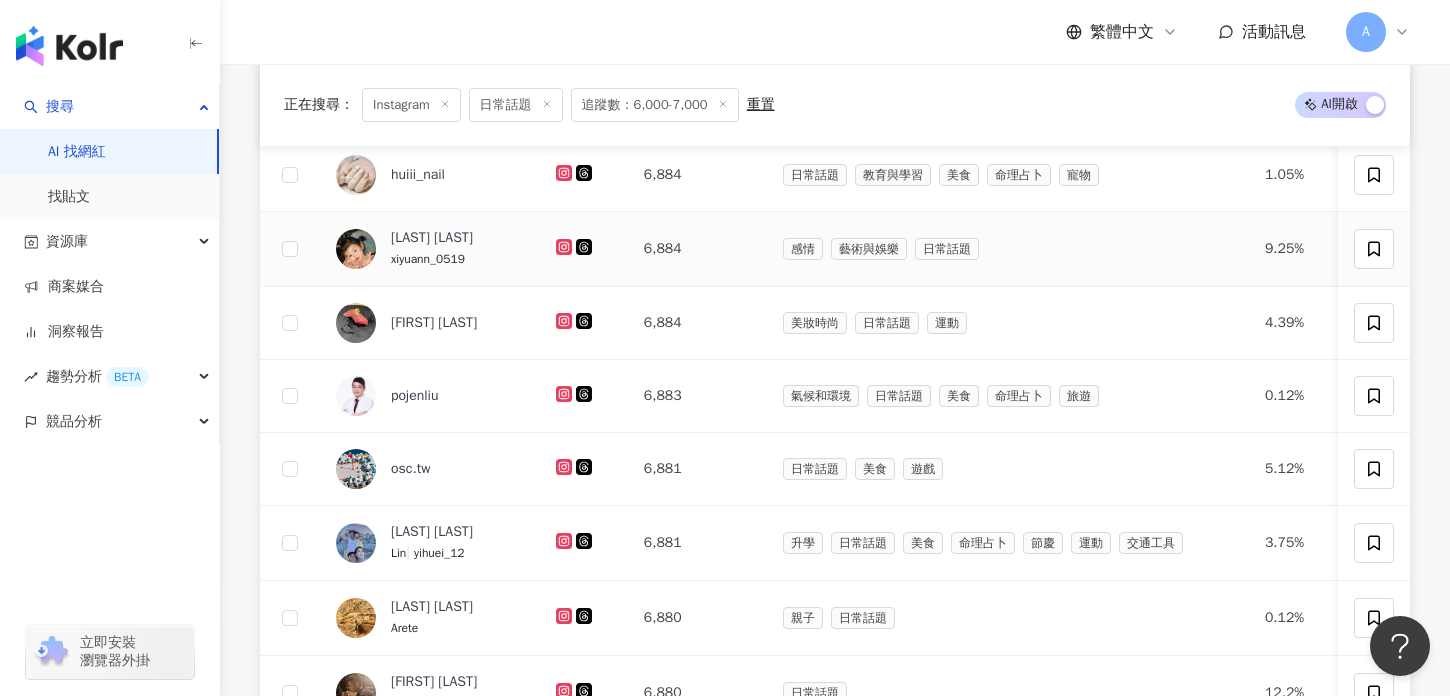 click at bounding box center (584, 249) 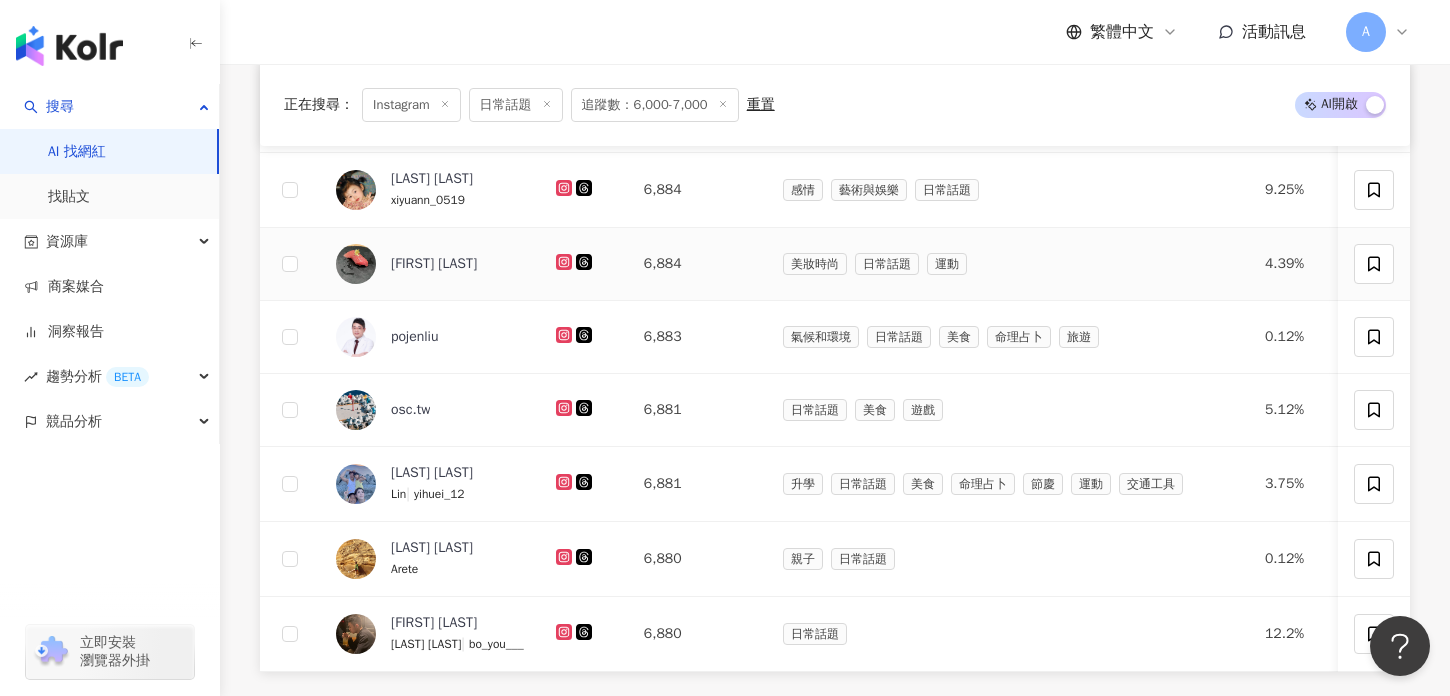 scroll, scrollTop: 1126, scrollLeft: 0, axis: vertical 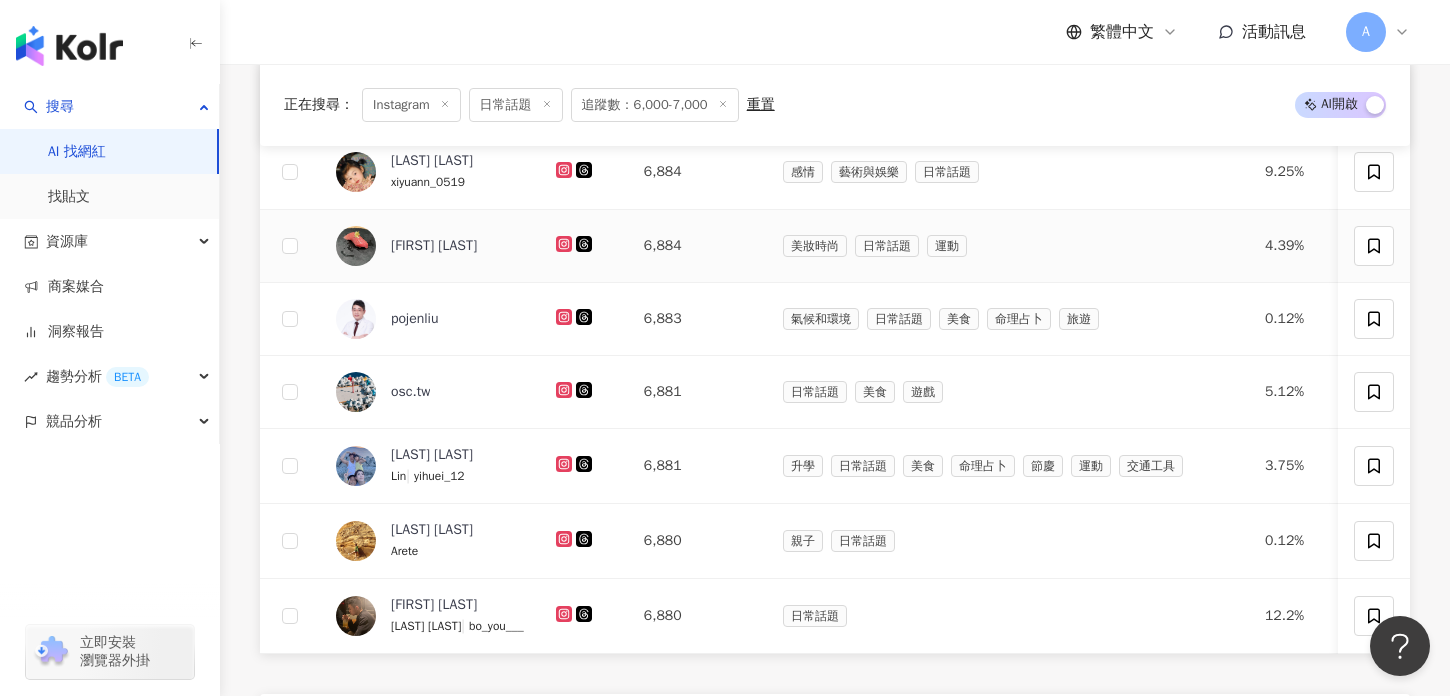 click at bounding box center [584, 246] 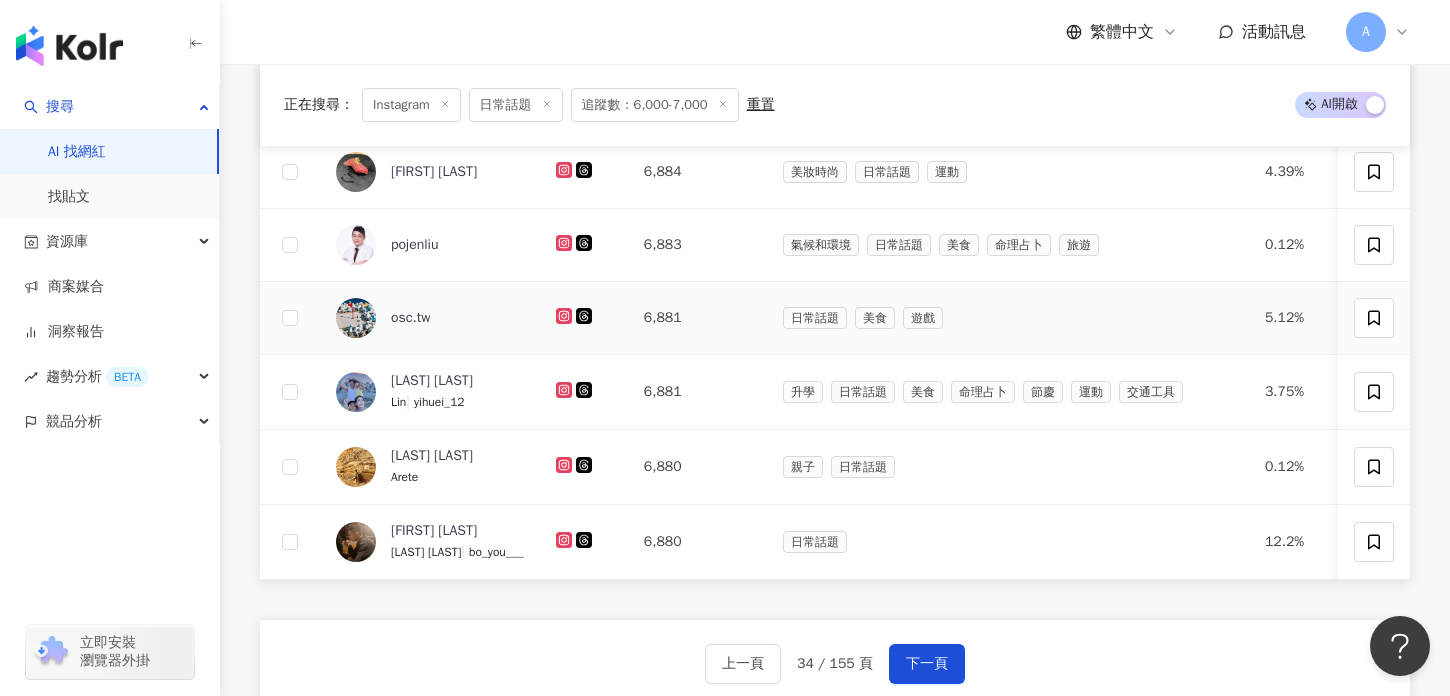 scroll, scrollTop: 1204, scrollLeft: 0, axis: vertical 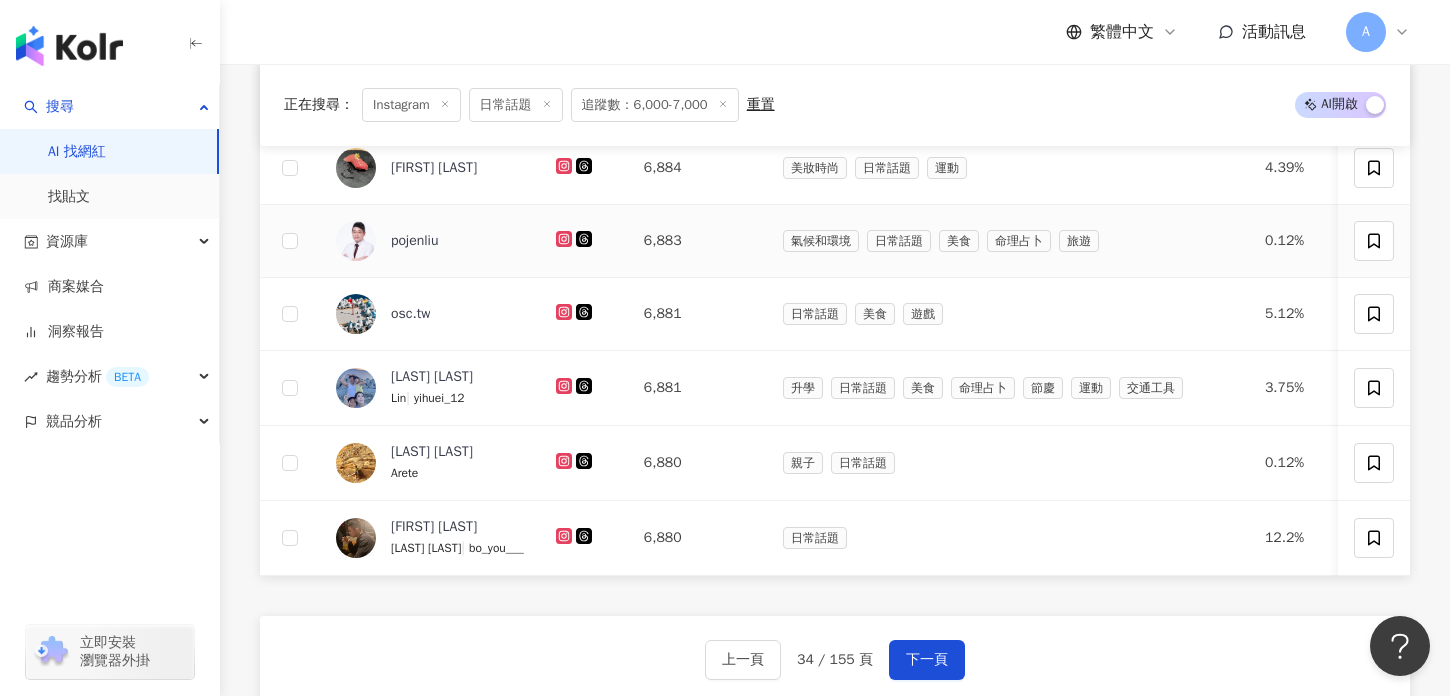 click 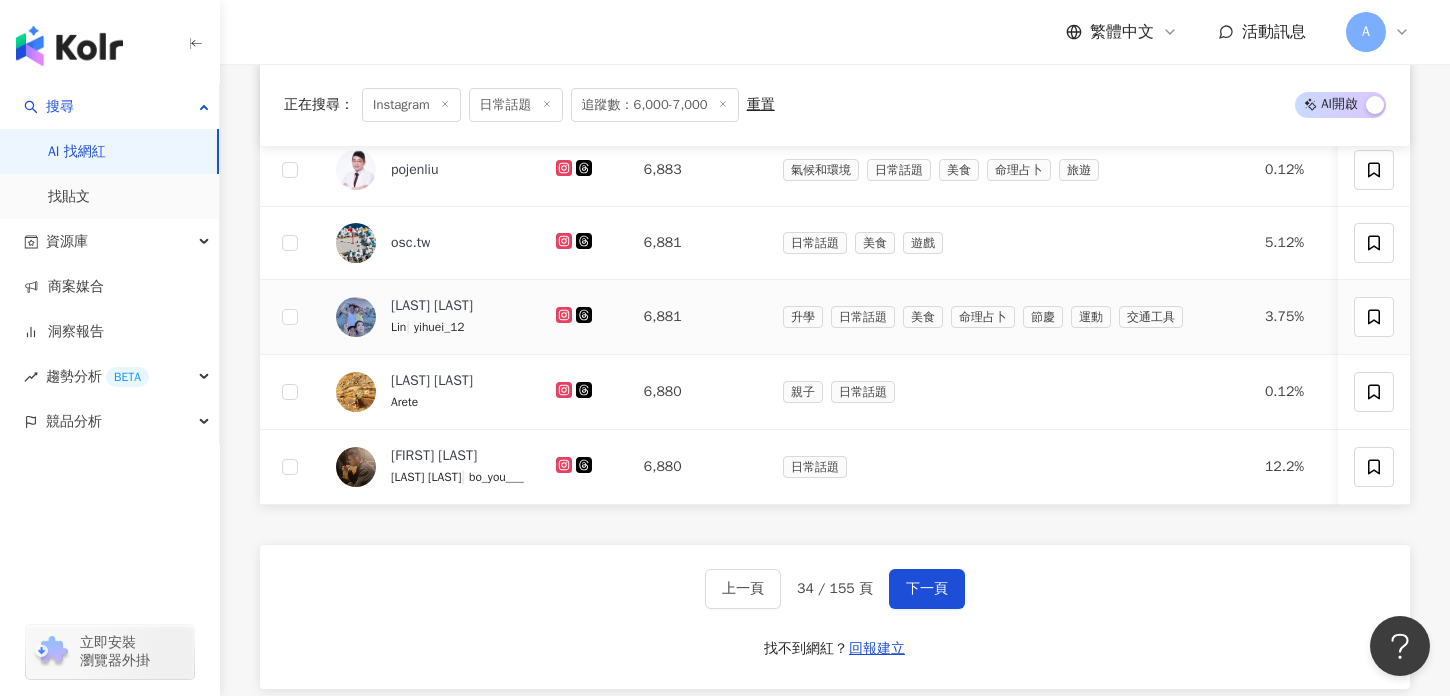 scroll, scrollTop: 1293, scrollLeft: 0, axis: vertical 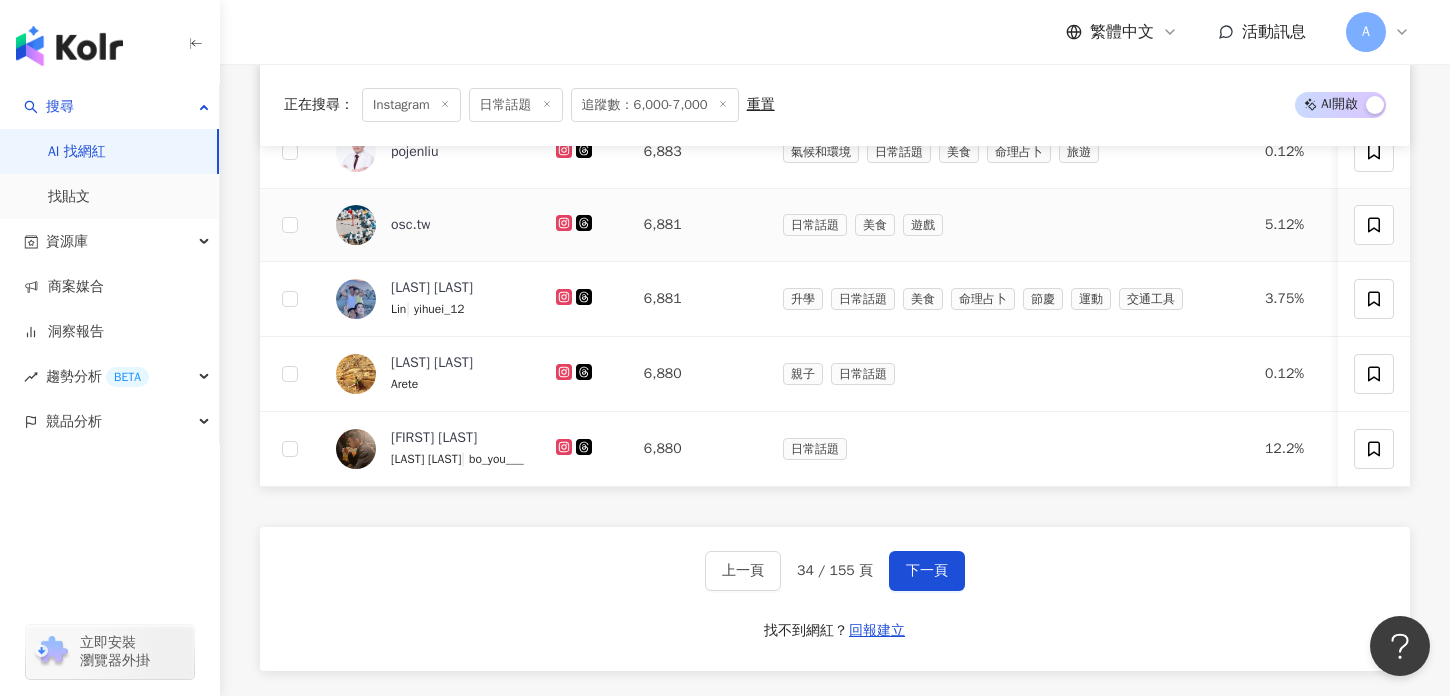 click 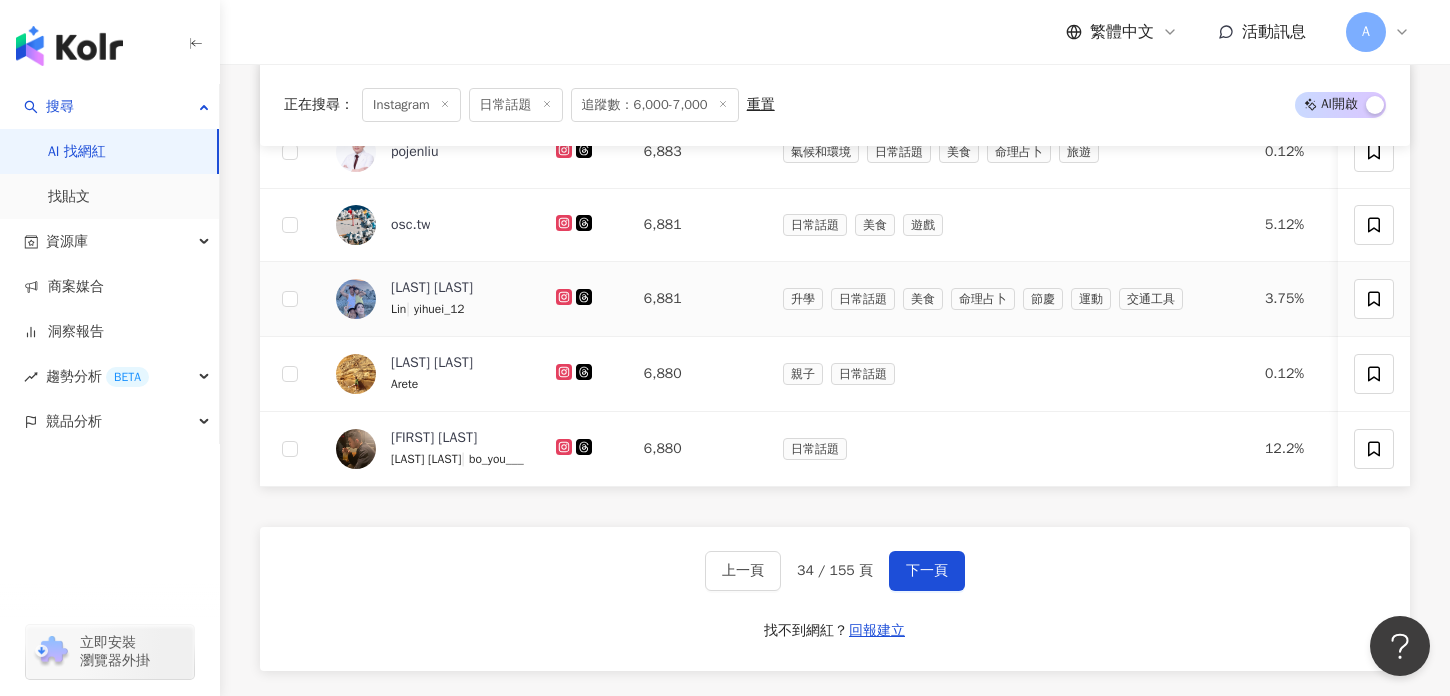 click 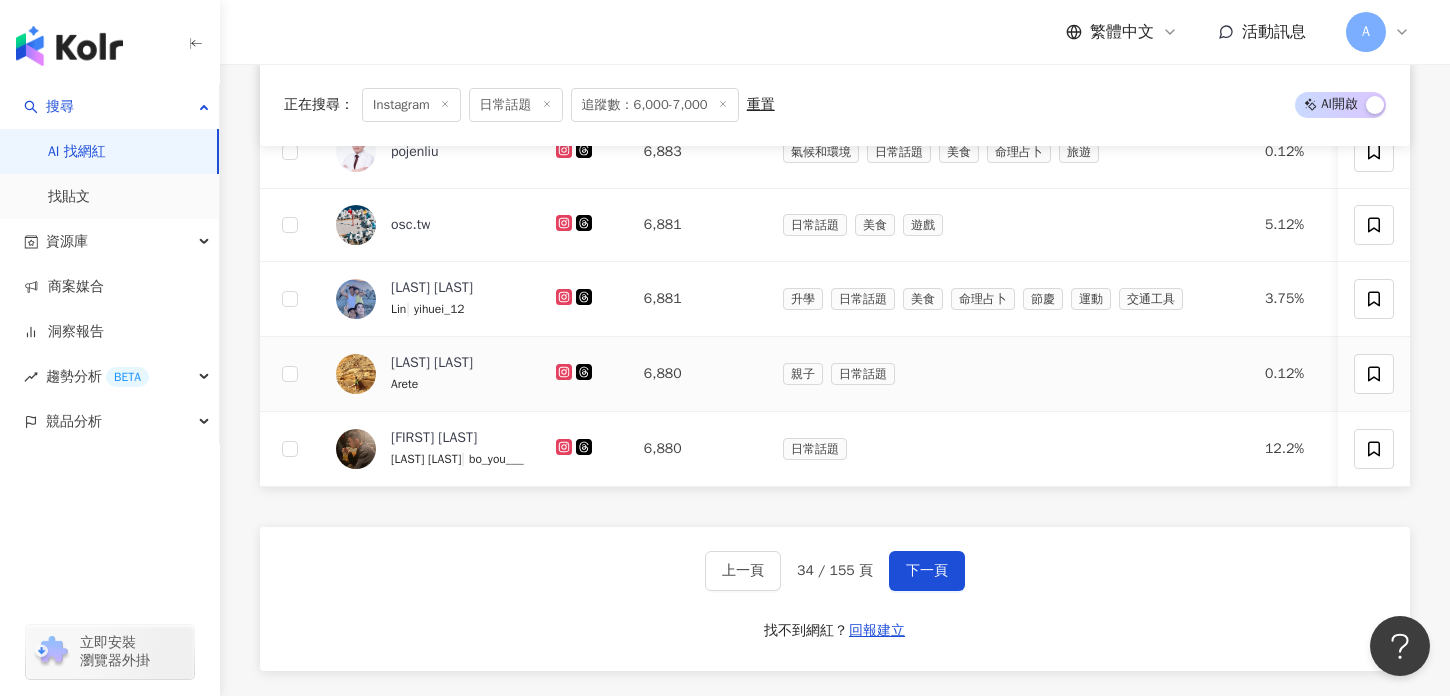 click 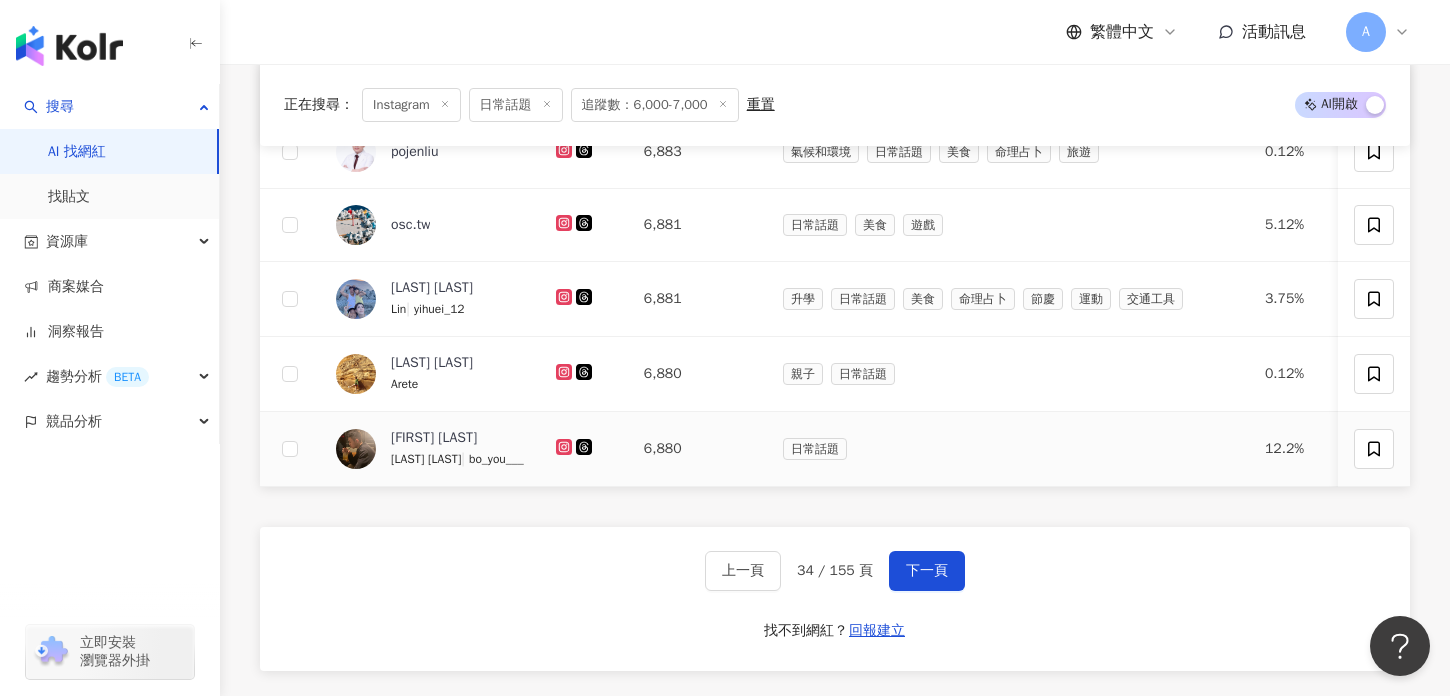 click 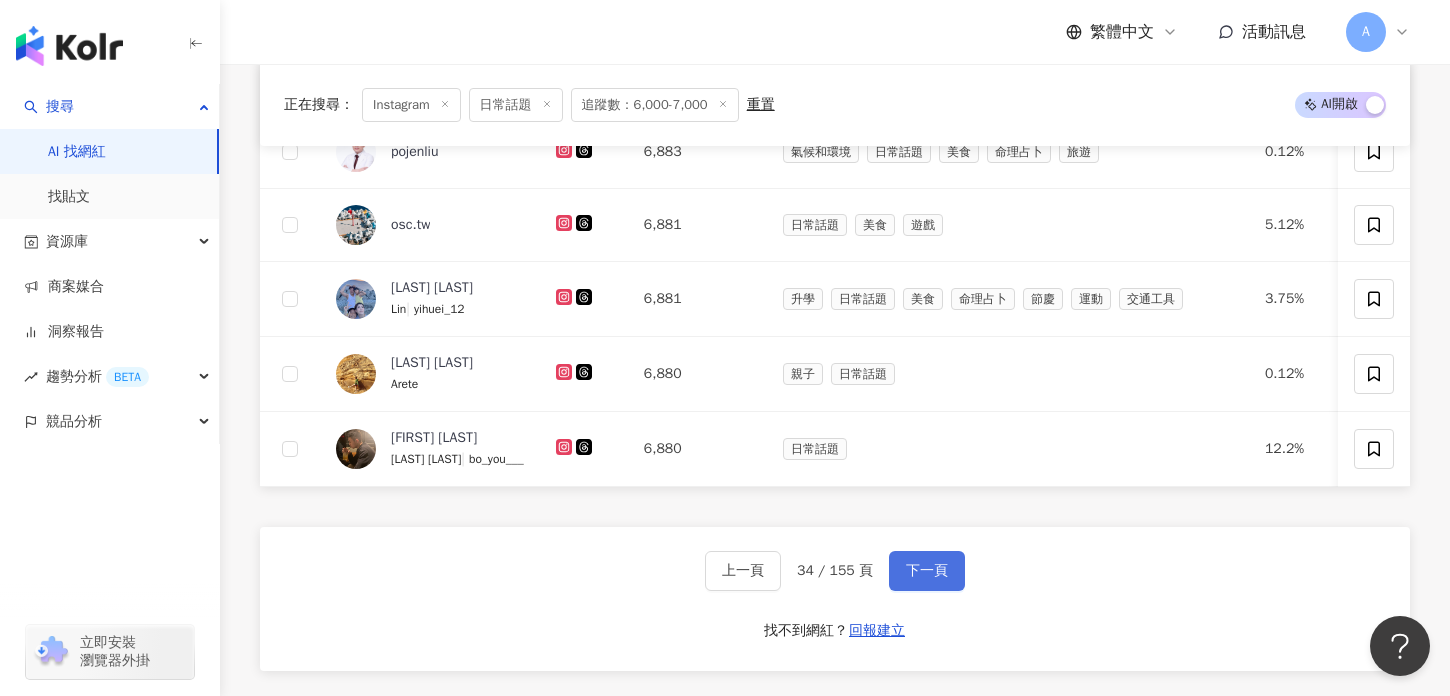 click on "下一頁" at bounding box center (927, 571) 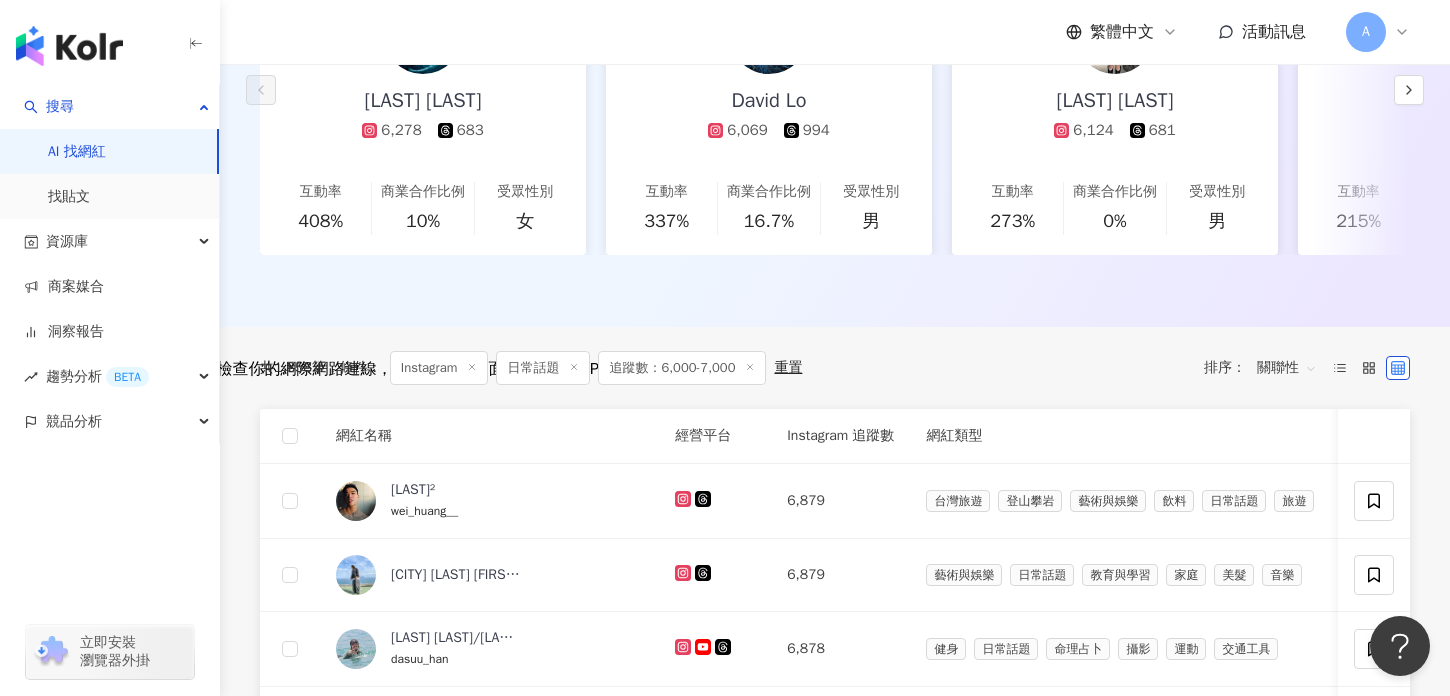 scroll, scrollTop: 447, scrollLeft: 0, axis: vertical 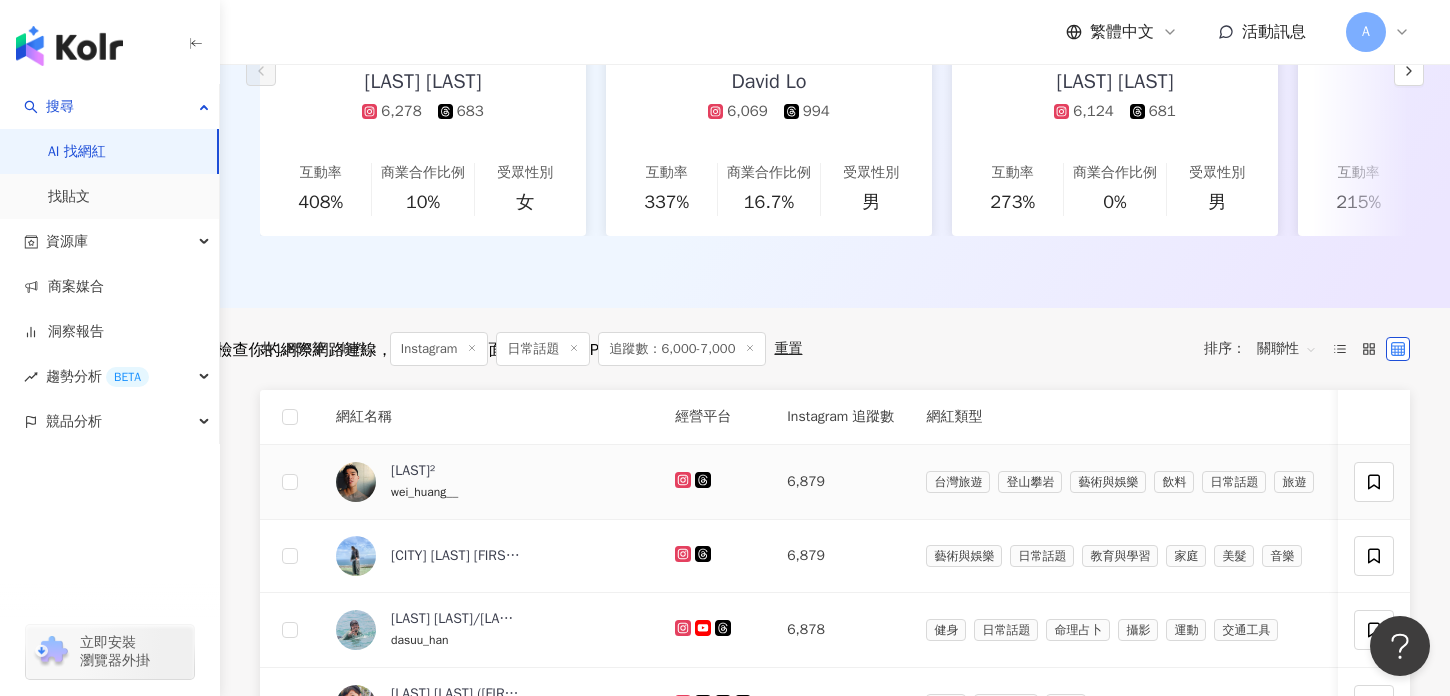click 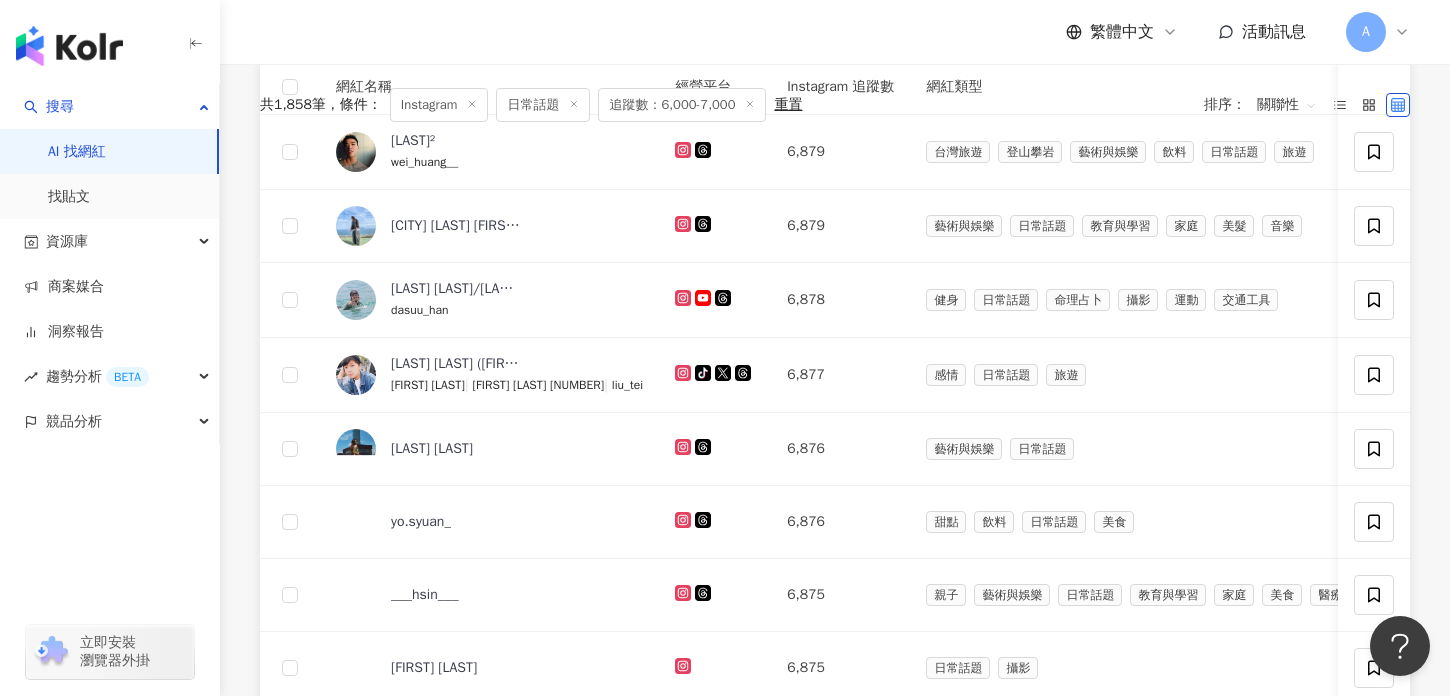 scroll, scrollTop: 844, scrollLeft: 0, axis: vertical 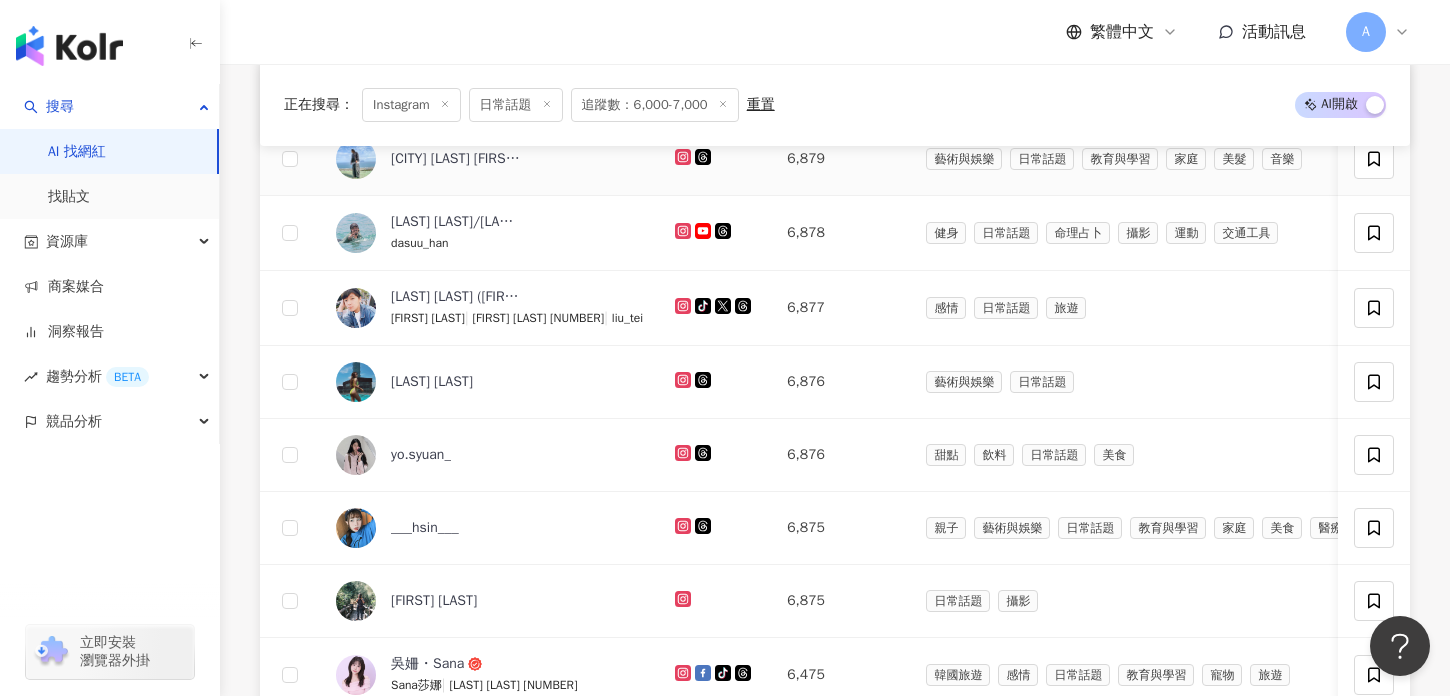 click at bounding box center [715, 159] 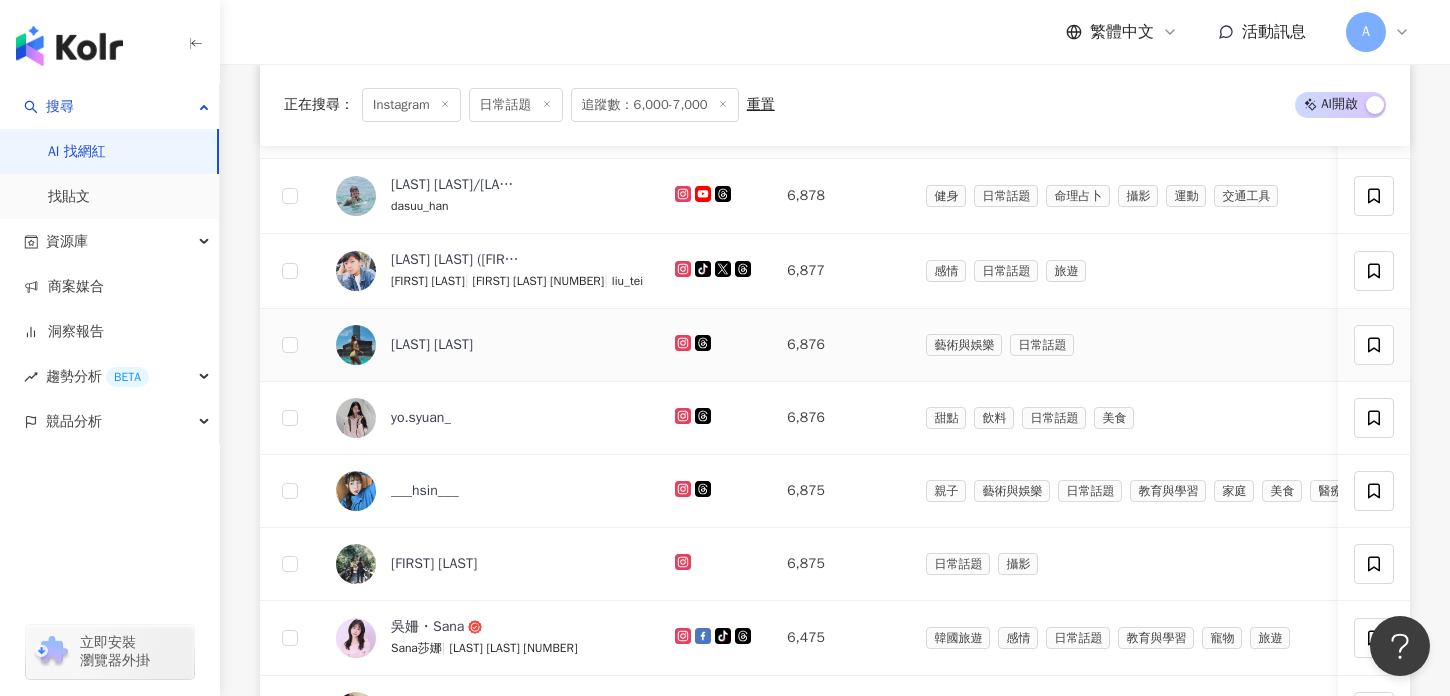 scroll, scrollTop: 888, scrollLeft: 0, axis: vertical 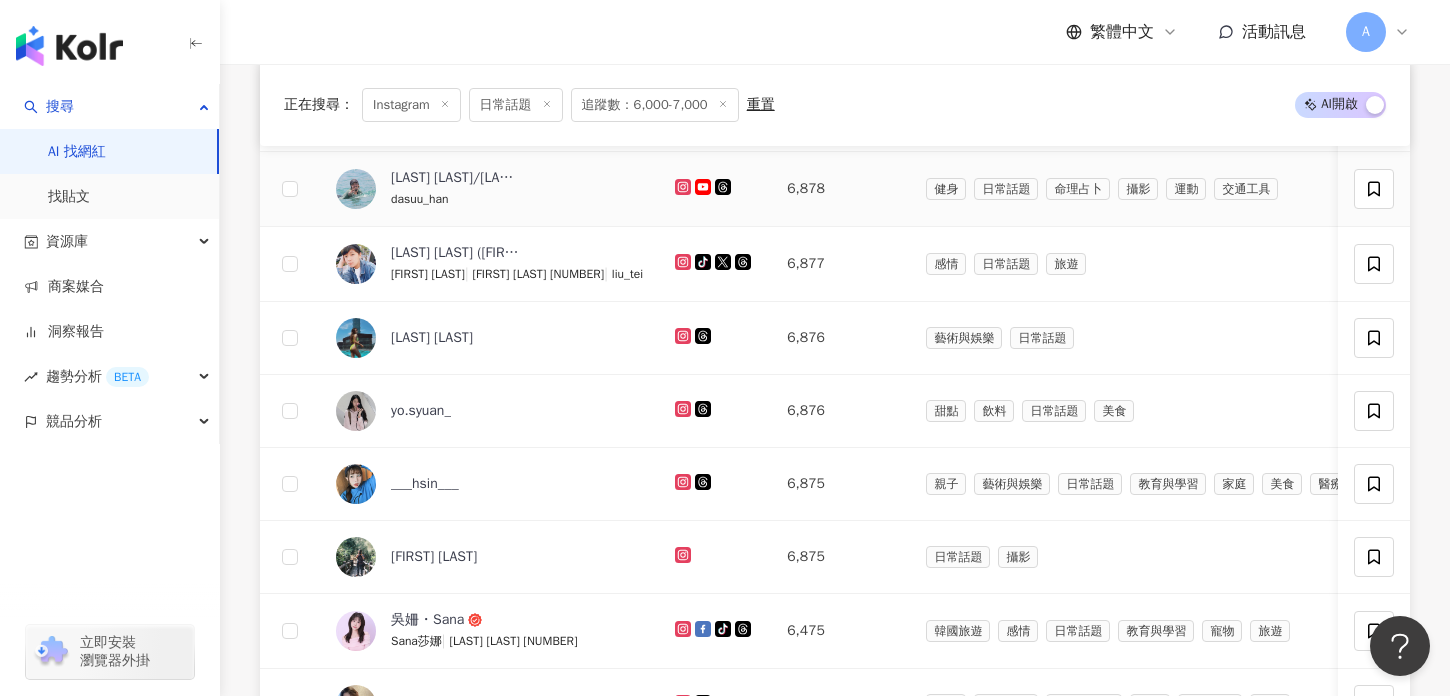 click 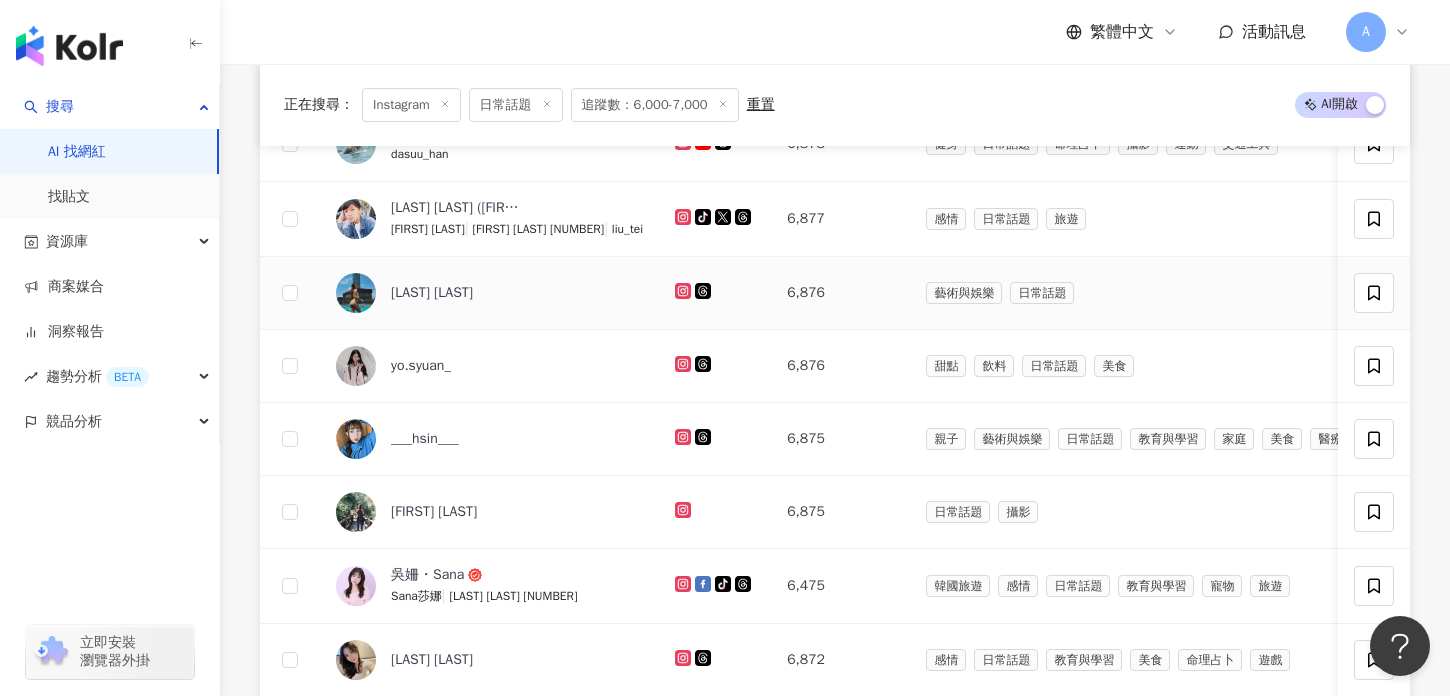 scroll, scrollTop: 937, scrollLeft: 0, axis: vertical 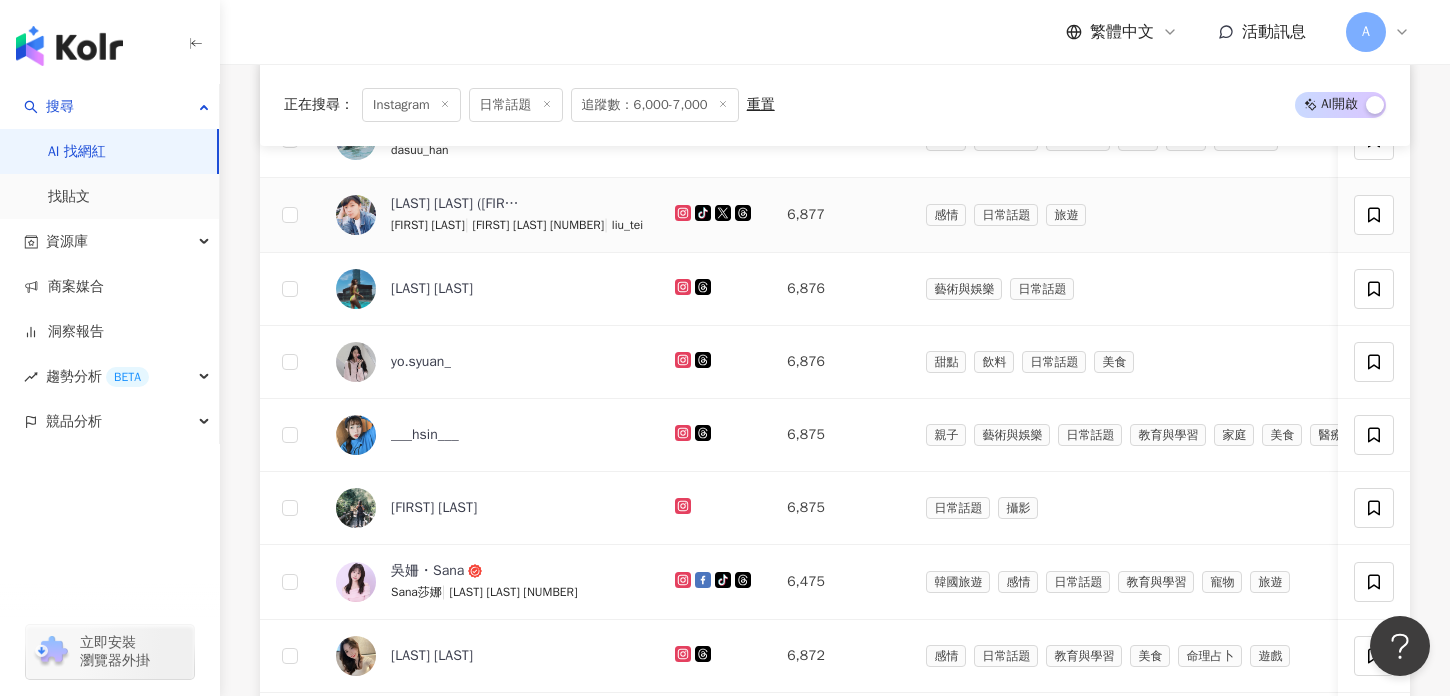 click 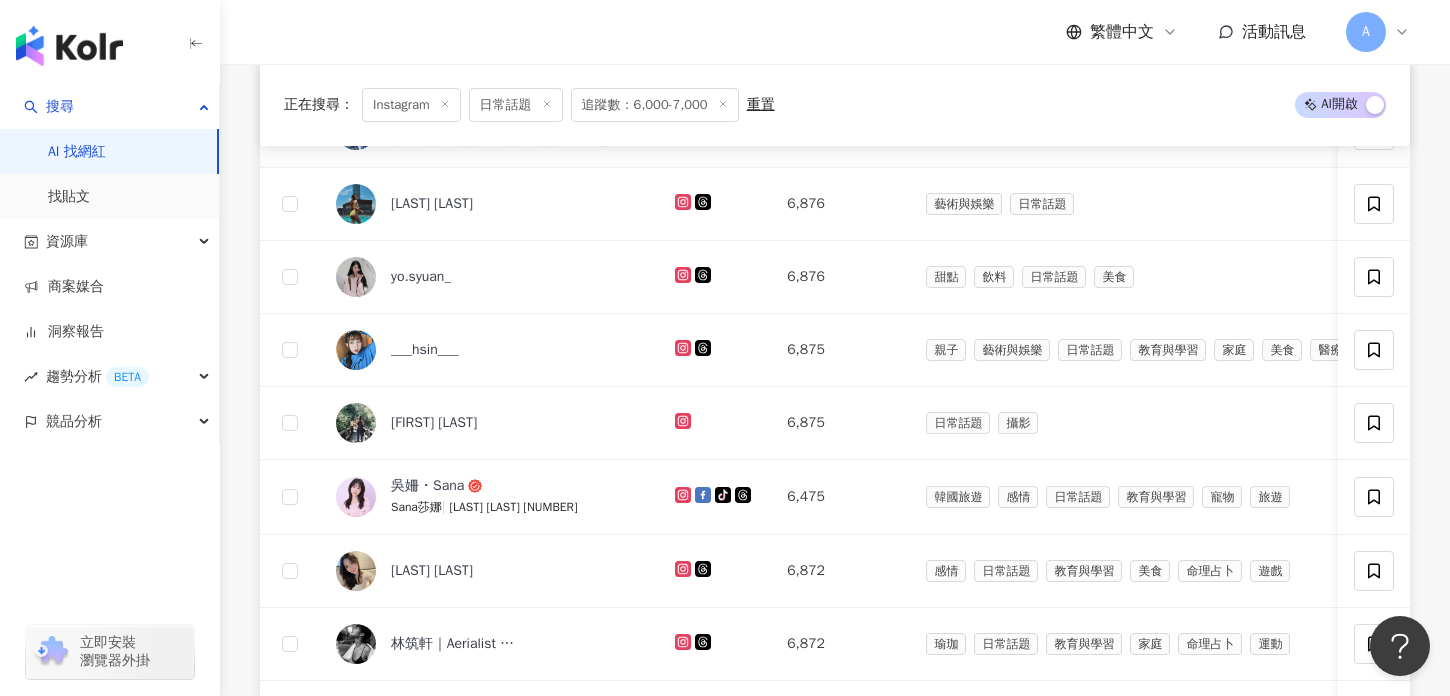 scroll, scrollTop: 1034, scrollLeft: 0, axis: vertical 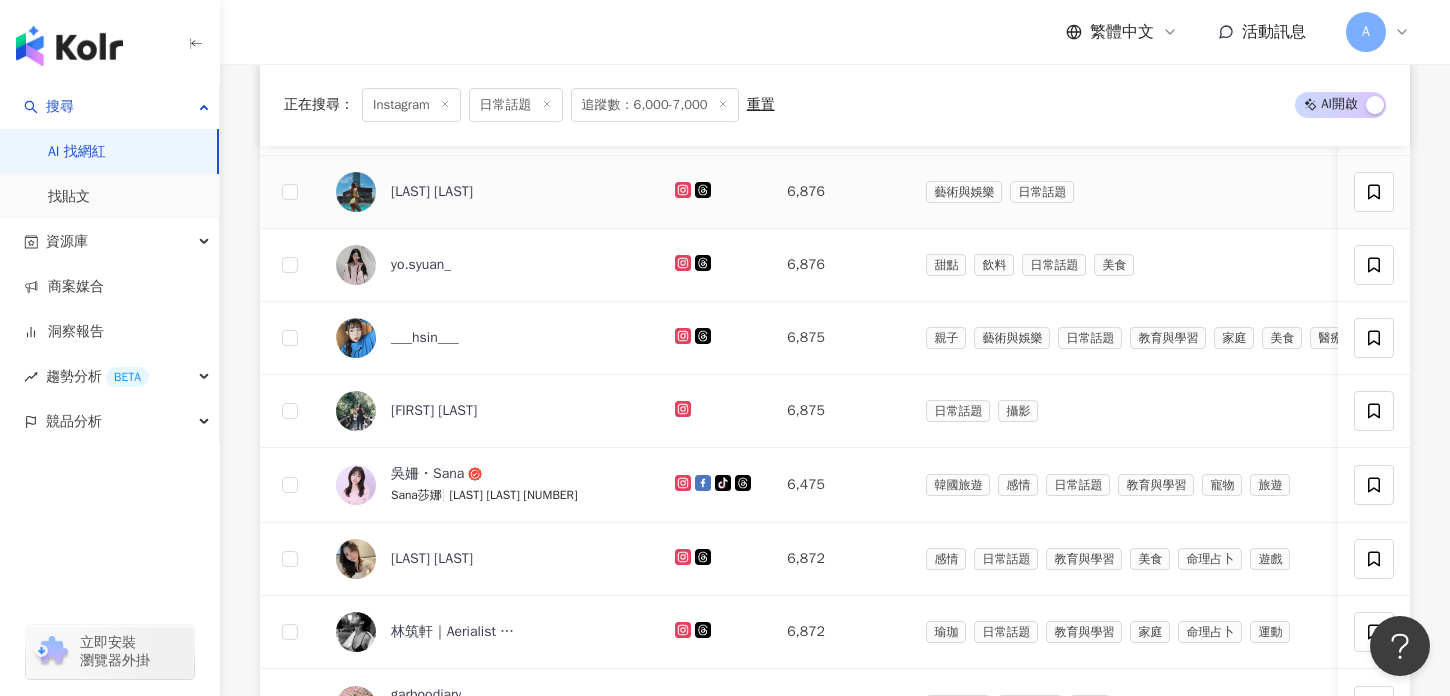 click 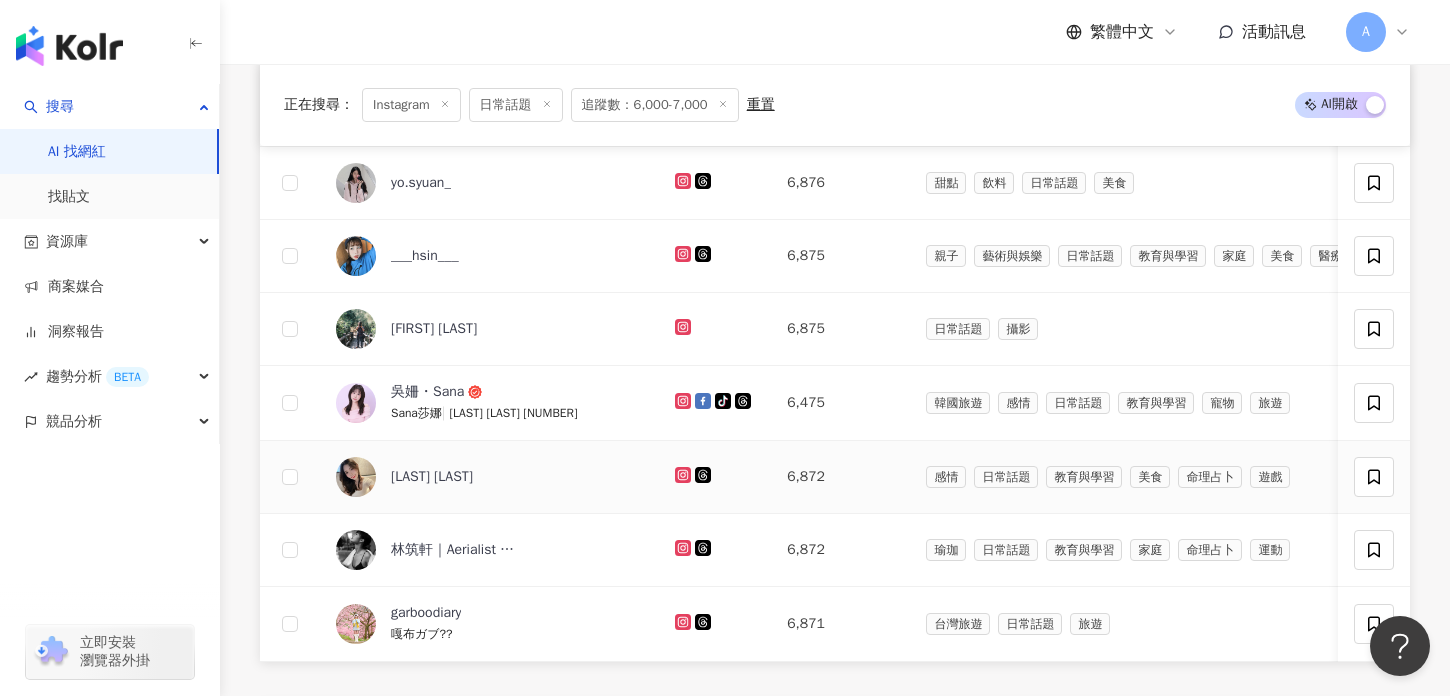 scroll, scrollTop: 1081, scrollLeft: 0, axis: vertical 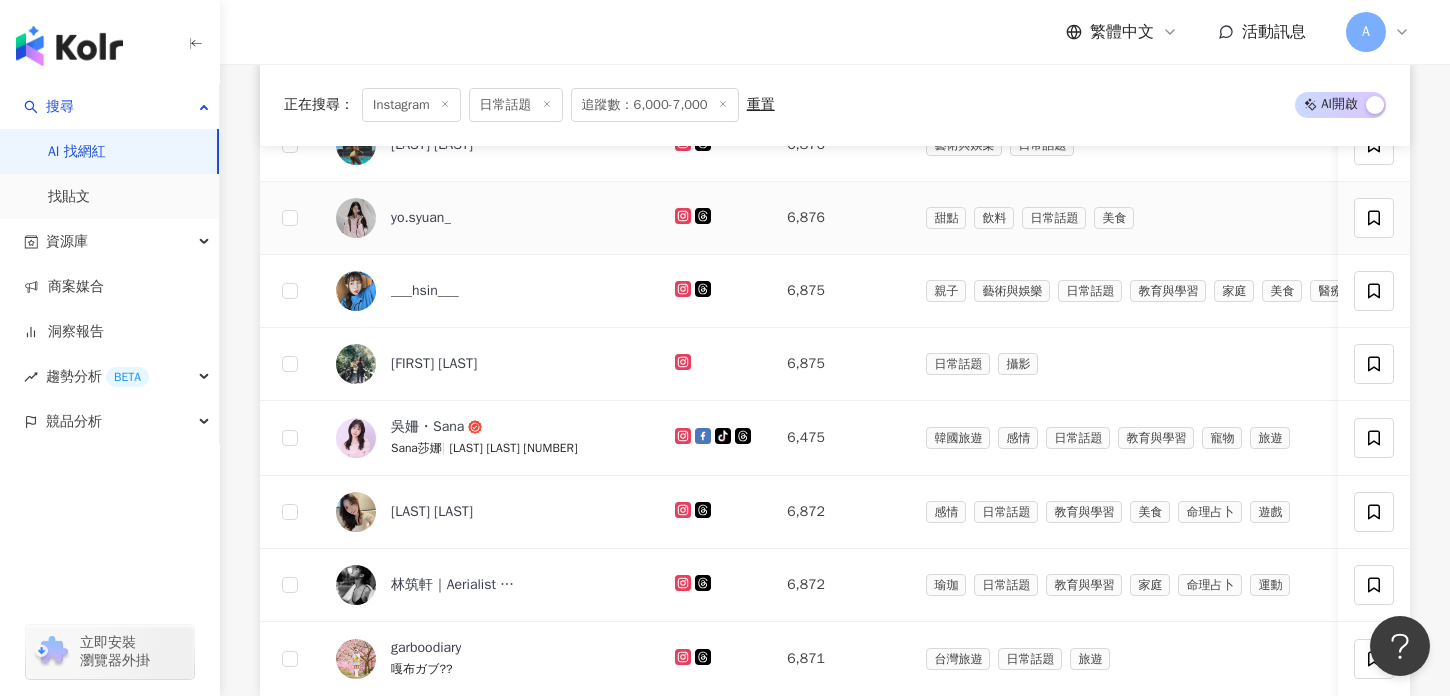 click 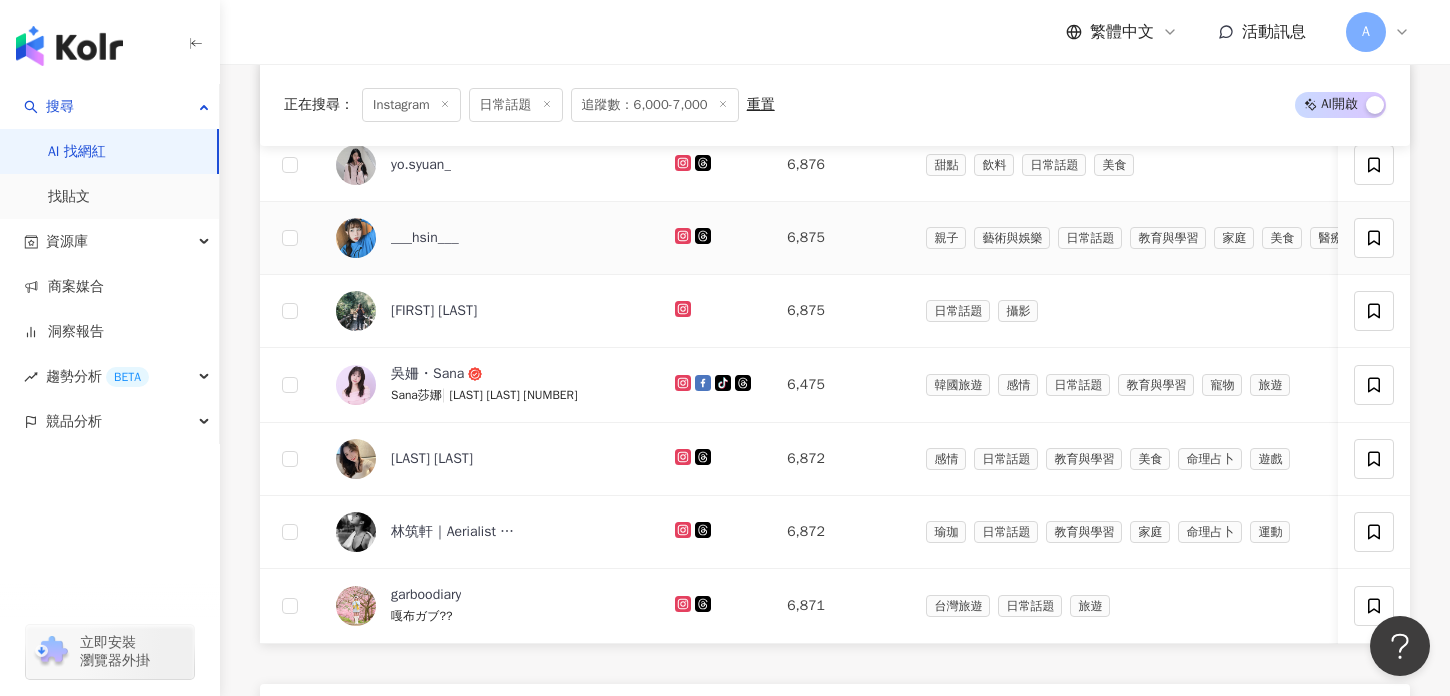 scroll, scrollTop: 1136, scrollLeft: 0, axis: vertical 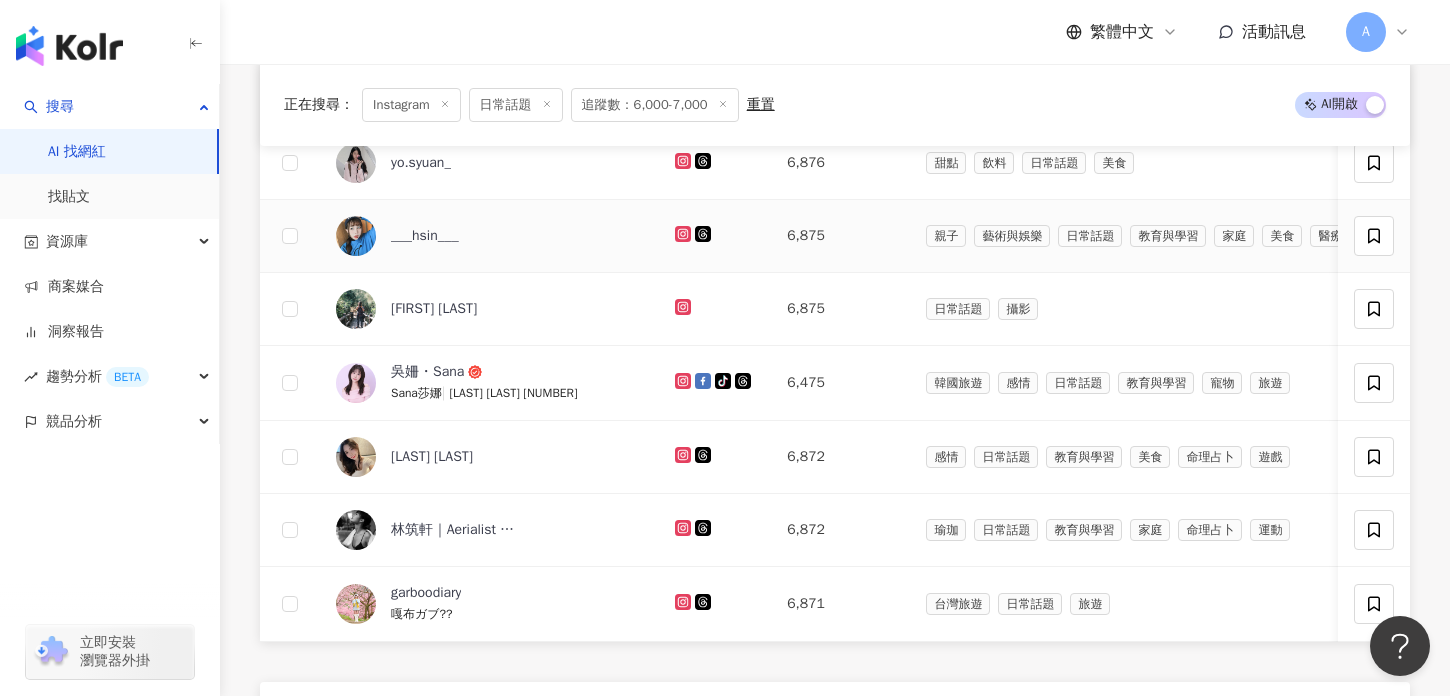 click 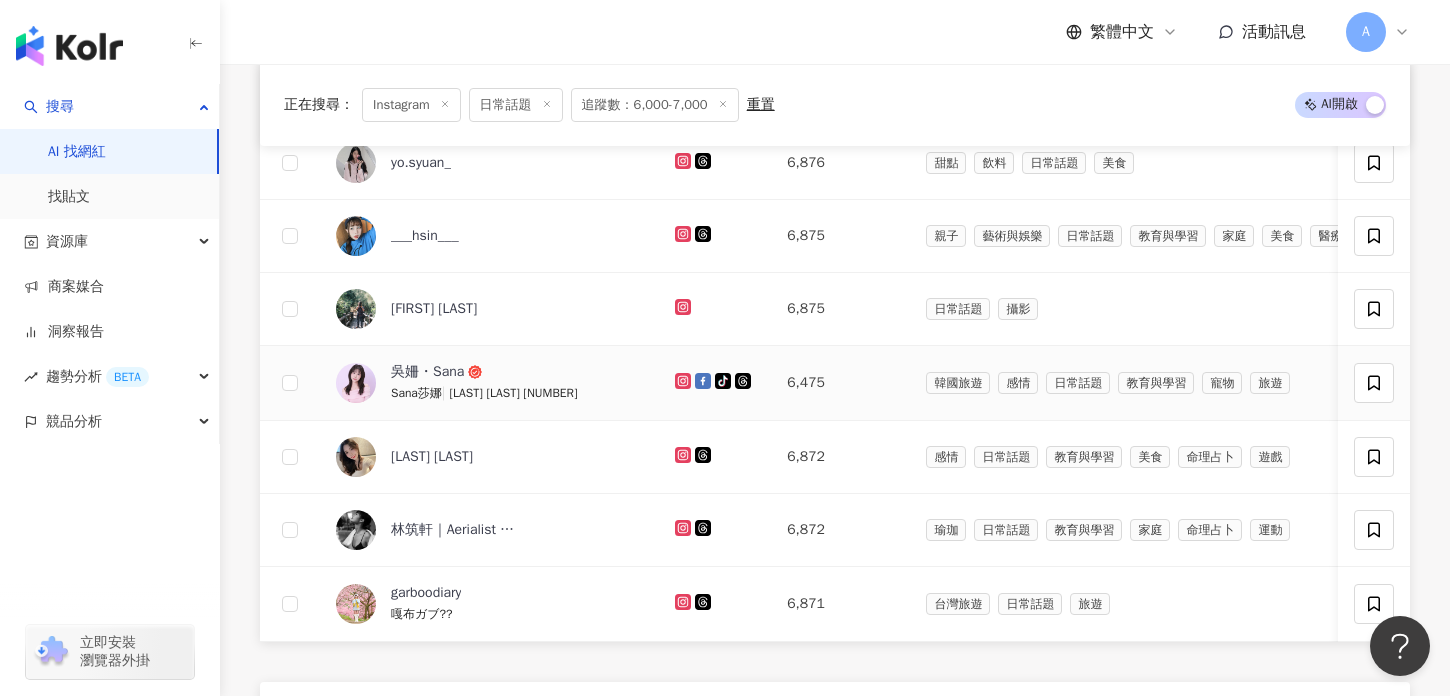 scroll, scrollTop: 1192, scrollLeft: 0, axis: vertical 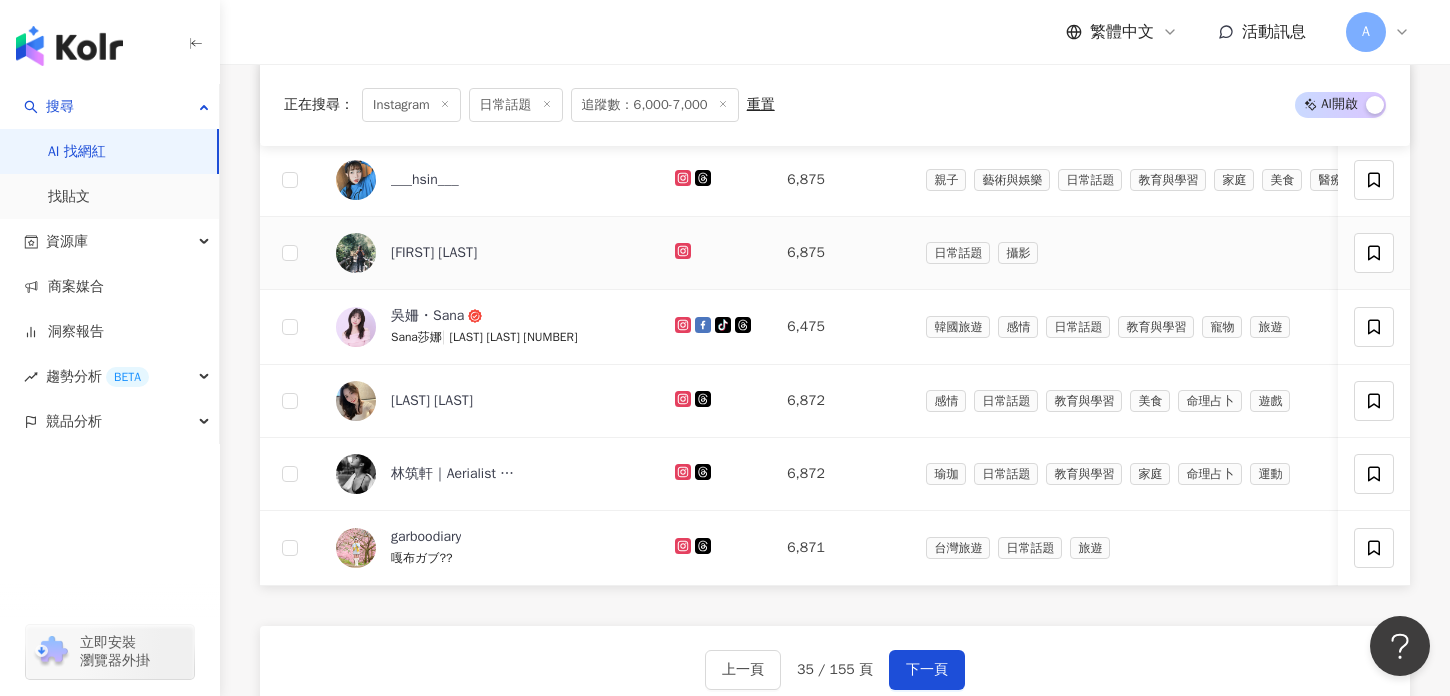 click 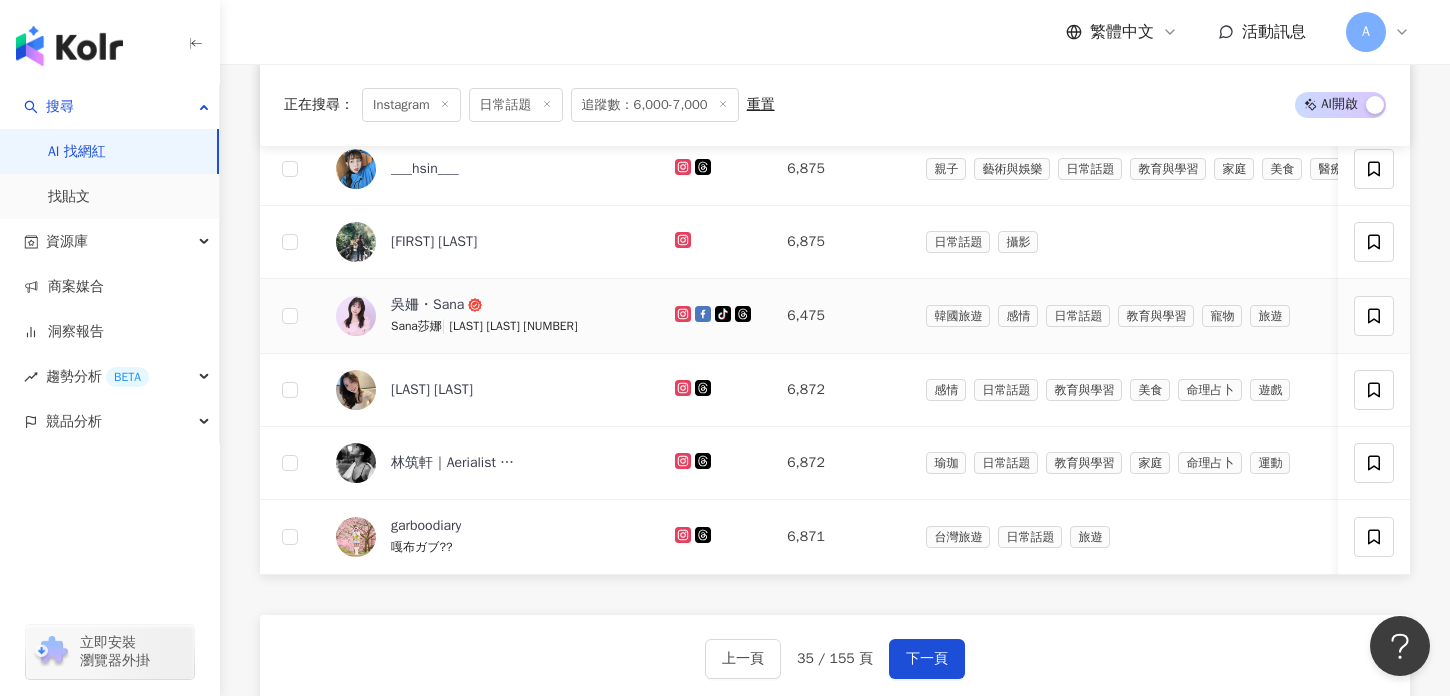 scroll, scrollTop: 1212, scrollLeft: 0, axis: vertical 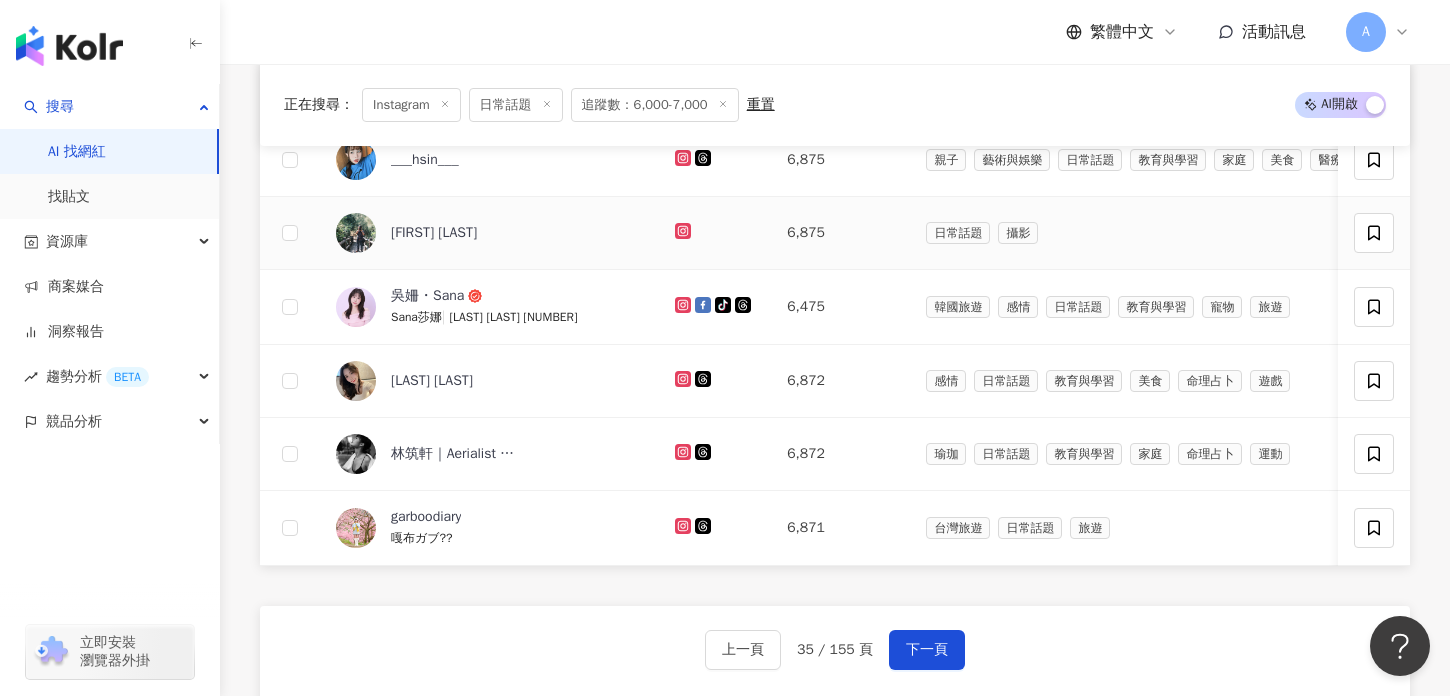 click 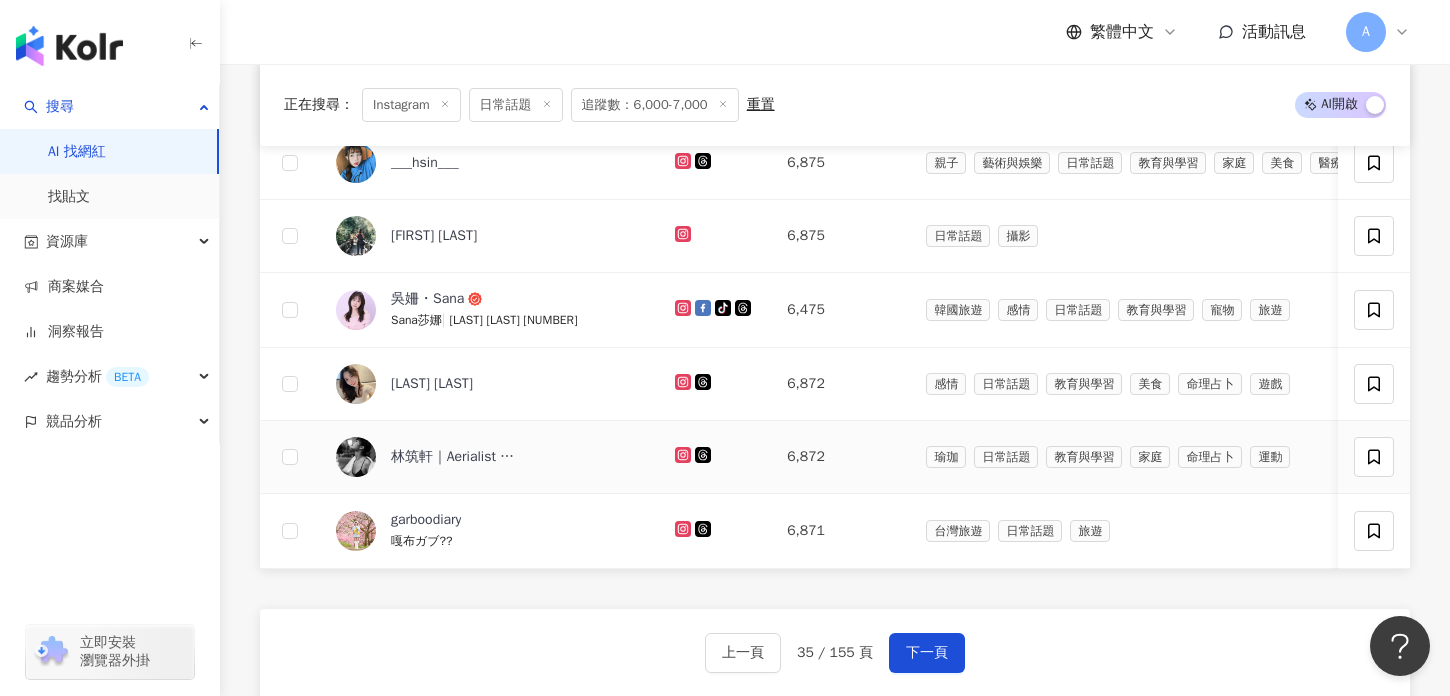 scroll, scrollTop: 1198, scrollLeft: 0, axis: vertical 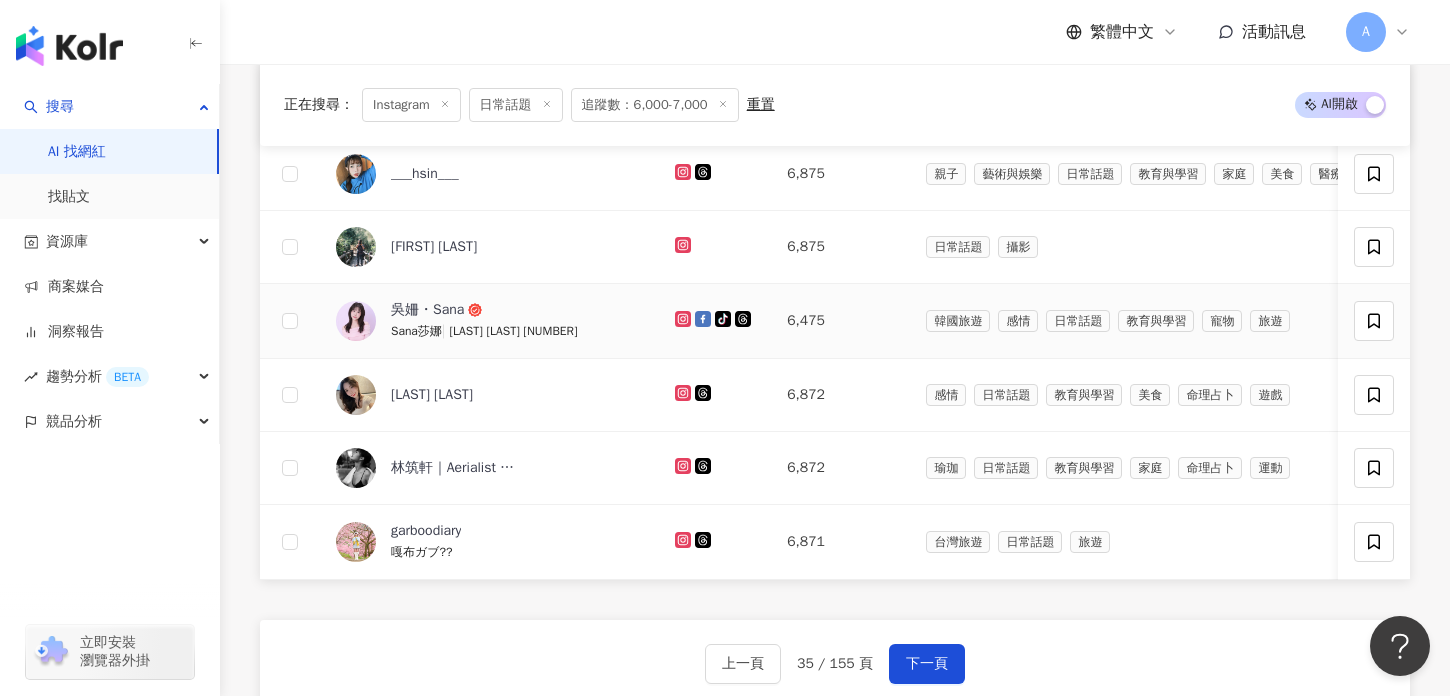 click 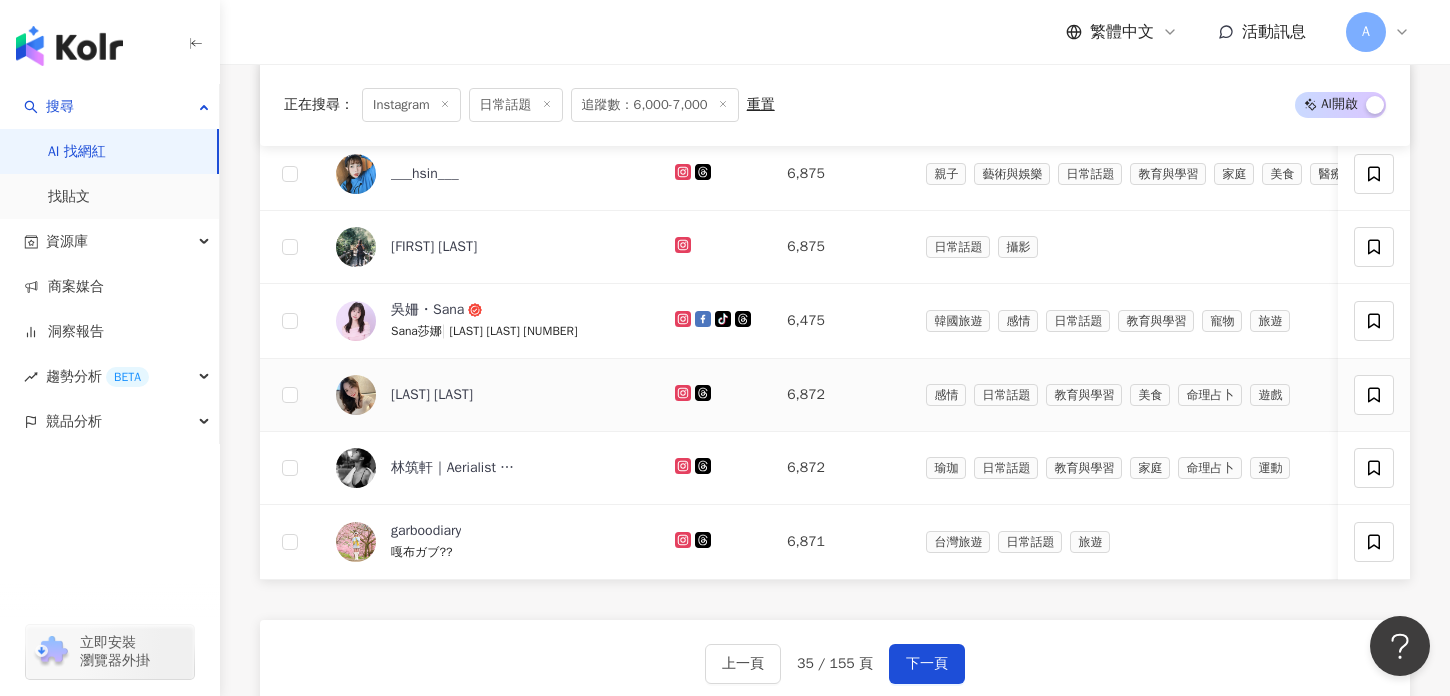 click 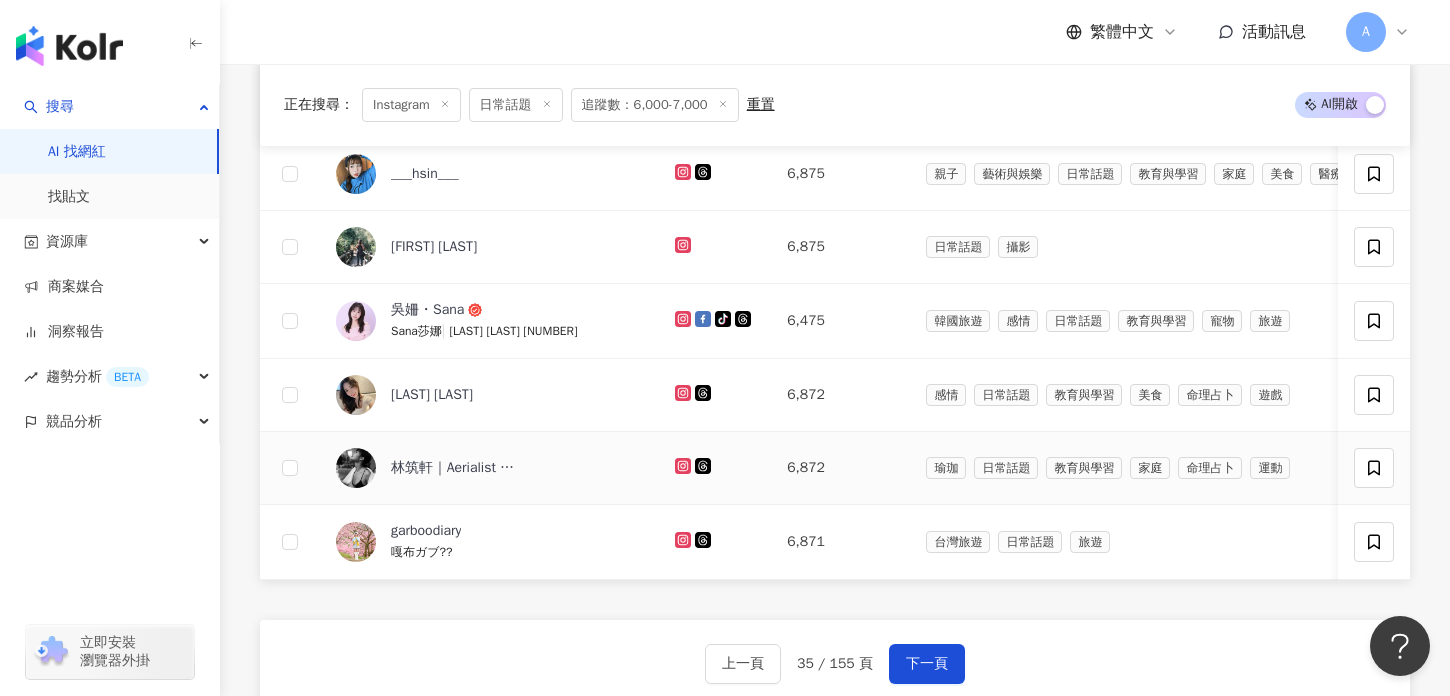 click 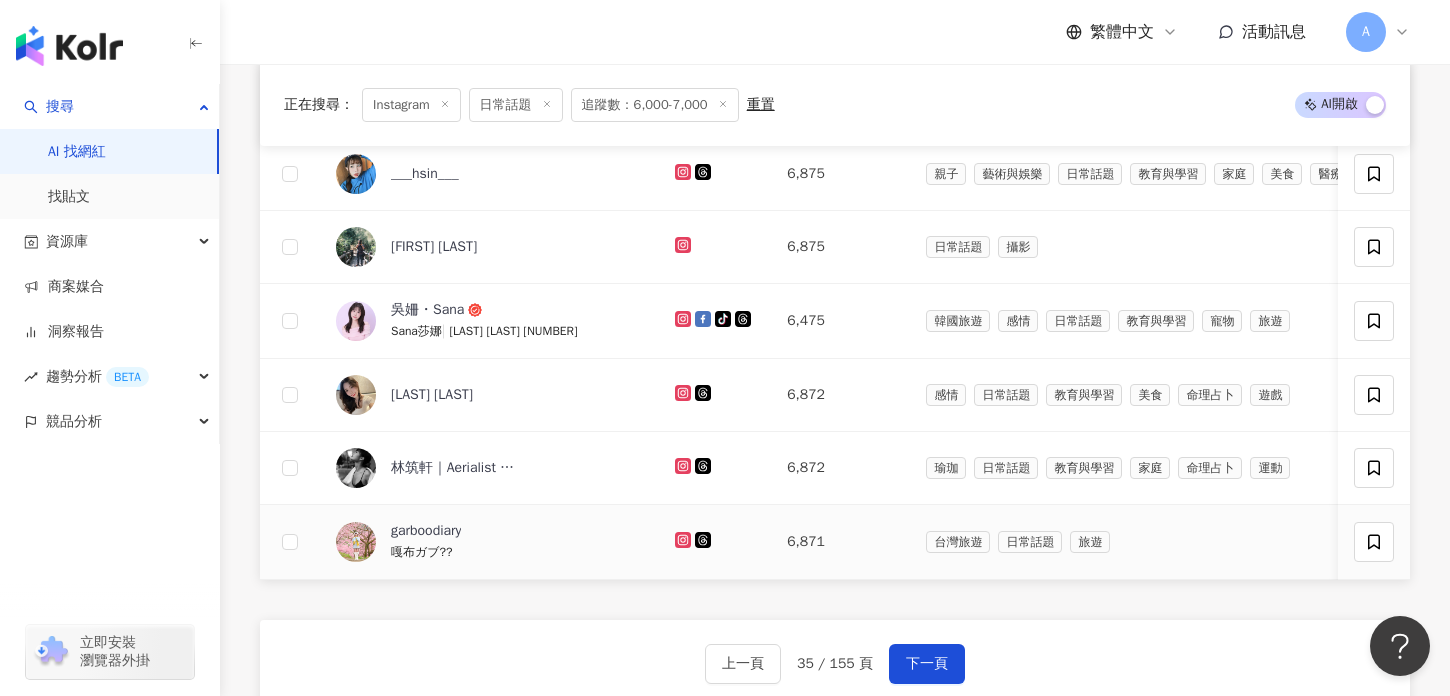 click 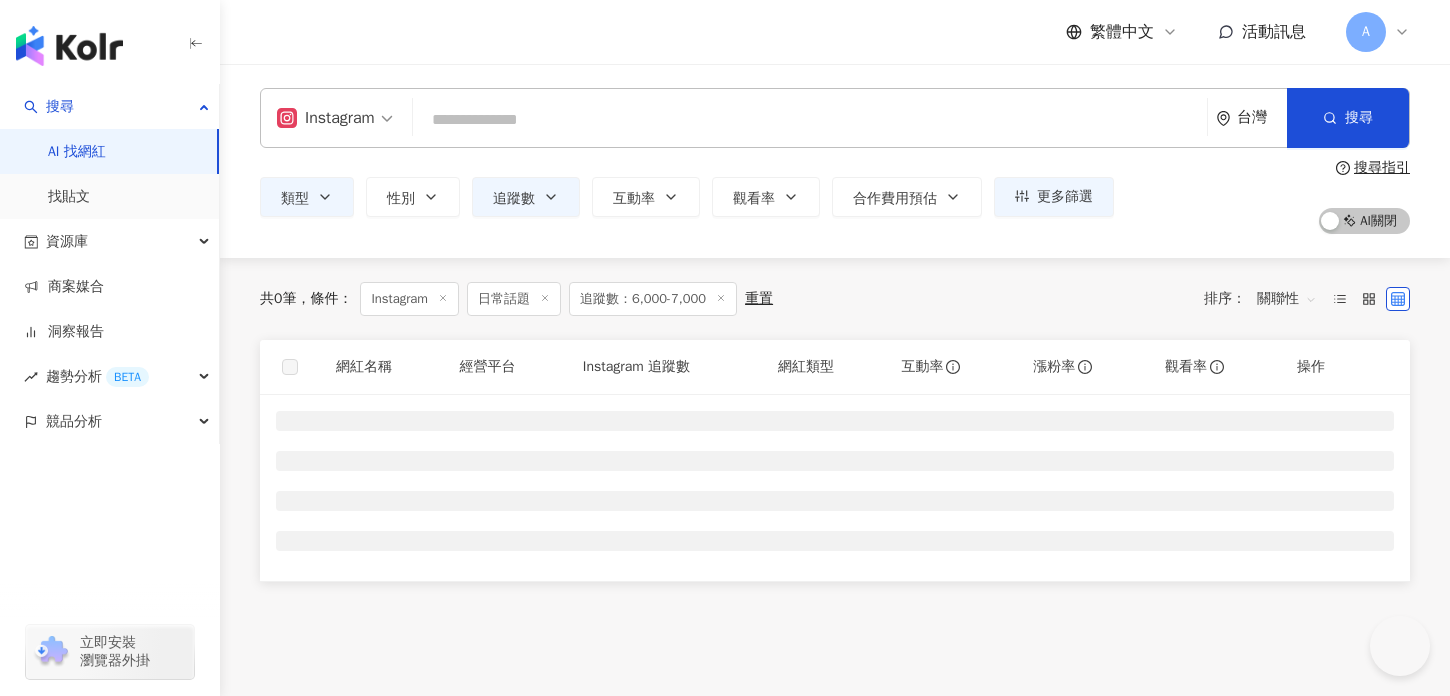 scroll, scrollTop: 0, scrollLeft: 0, axis: both 